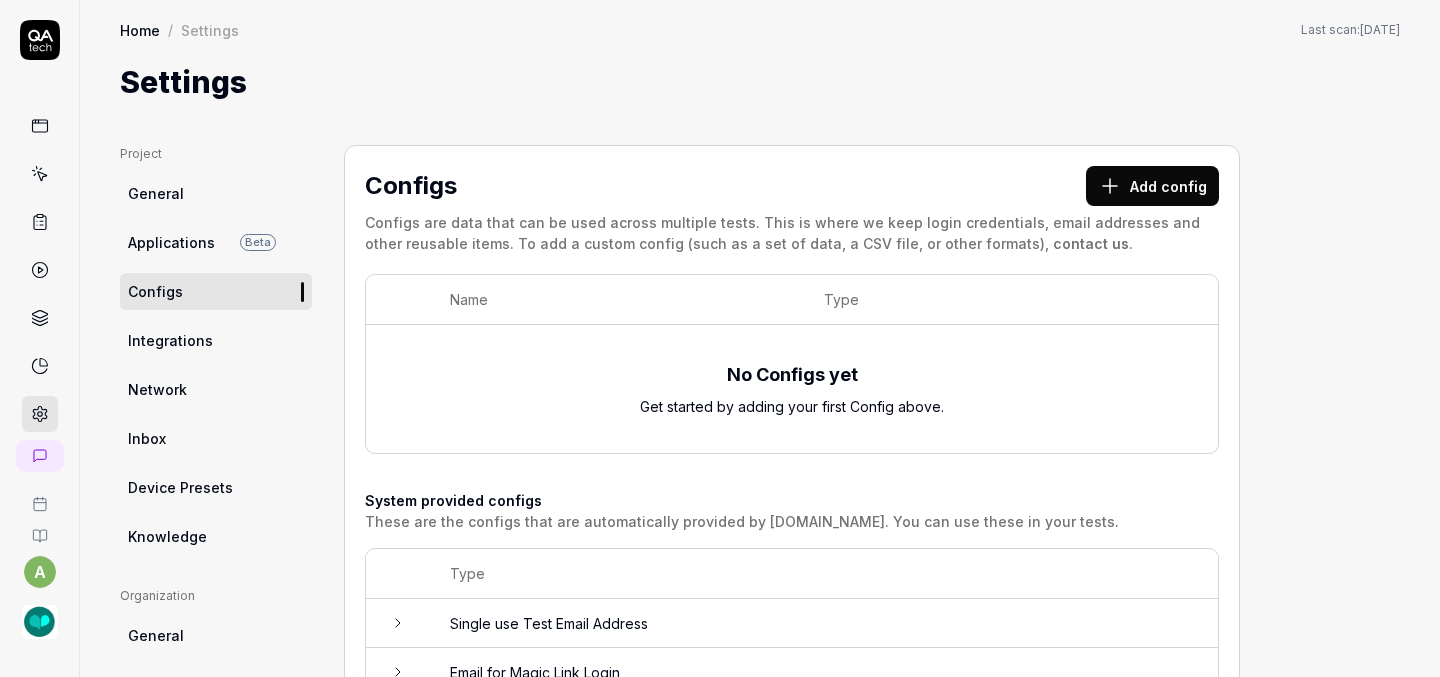 scroll, scrollTop: 0, scrollLeft: 0, axis: both 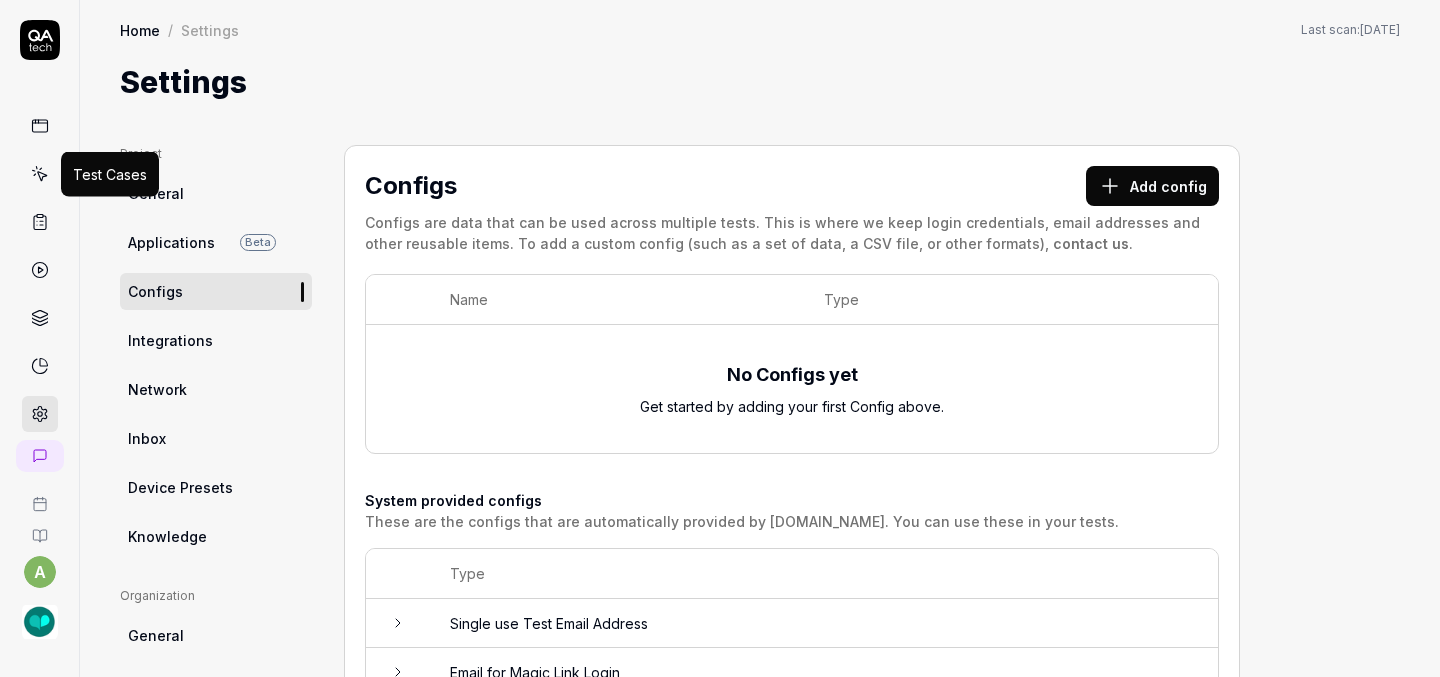 click 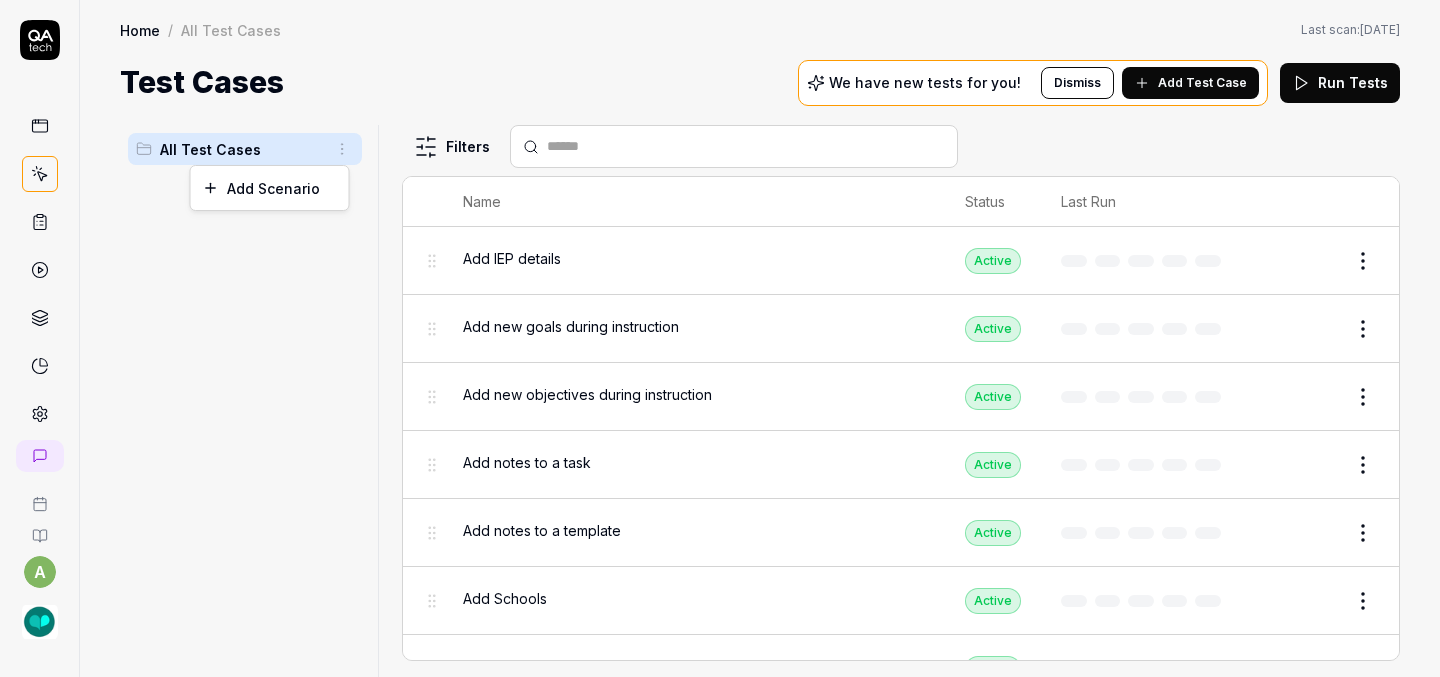 click on "a Home / All Test Cases Home / All Test Cases Last scan:  Apr 8 2025 Test Cases We have new tests for you! Dismiss Add Test Case Run Tests All Test Cases 89 Filters Name Status Last Run Add IEP details Active Edit Add new goals during instruction Active Edit Add new objectives during instruction Active Edit Add notes to a task Active Edit Add notes to a template Active Edit Add Schools Active Edit Add students Active Edit Add teachers Active Edit Add/edit comments Active Edit Add/edit lesson plan Active Edit Add/edit Session Notes Active Edit Archive/restore students Draft Review Attach file to a task Active Edit Attach file to a task template Active Edit Auto-Populate Instruction Event Title Active Edit Calendar - Go to session Active Edit Calendar Day/Week/Monthly view Active Edit Check page scrolling on each page Active Edit Check/uncheck calendar Active Edit Collapse/expand Student Goals Active Edit Create a calendar Active Edit Create a new account Active Edit Active Edit Create custom repeating event *" at bounding box center (720, 338) 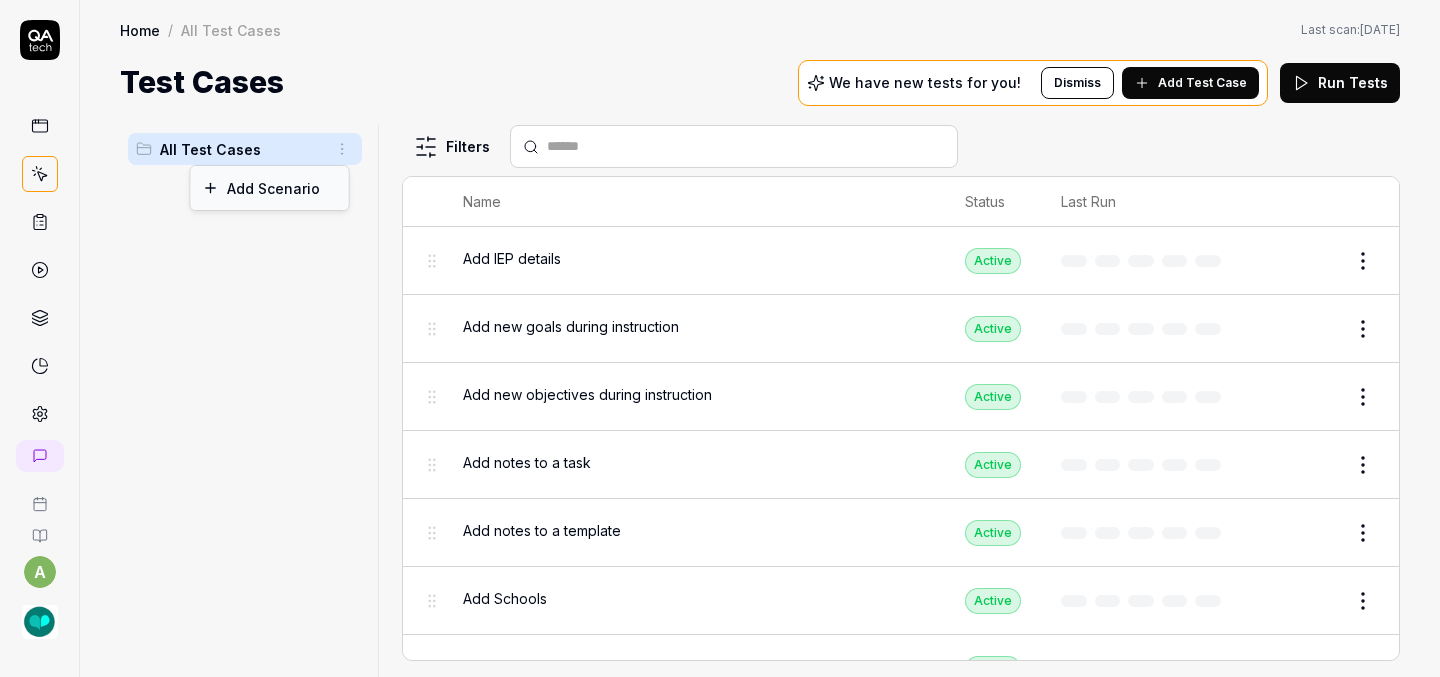 click on "Add Scenario" at bounding box center [270, 188] 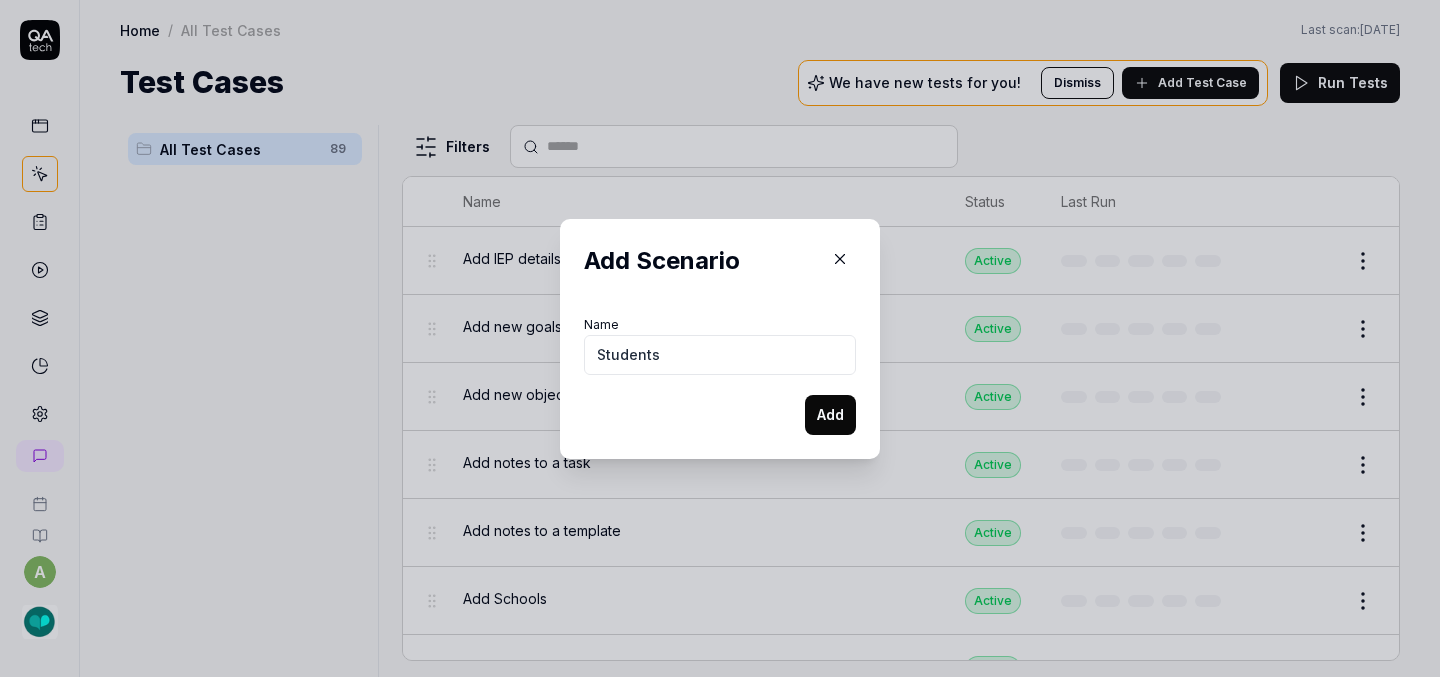type on "Students" 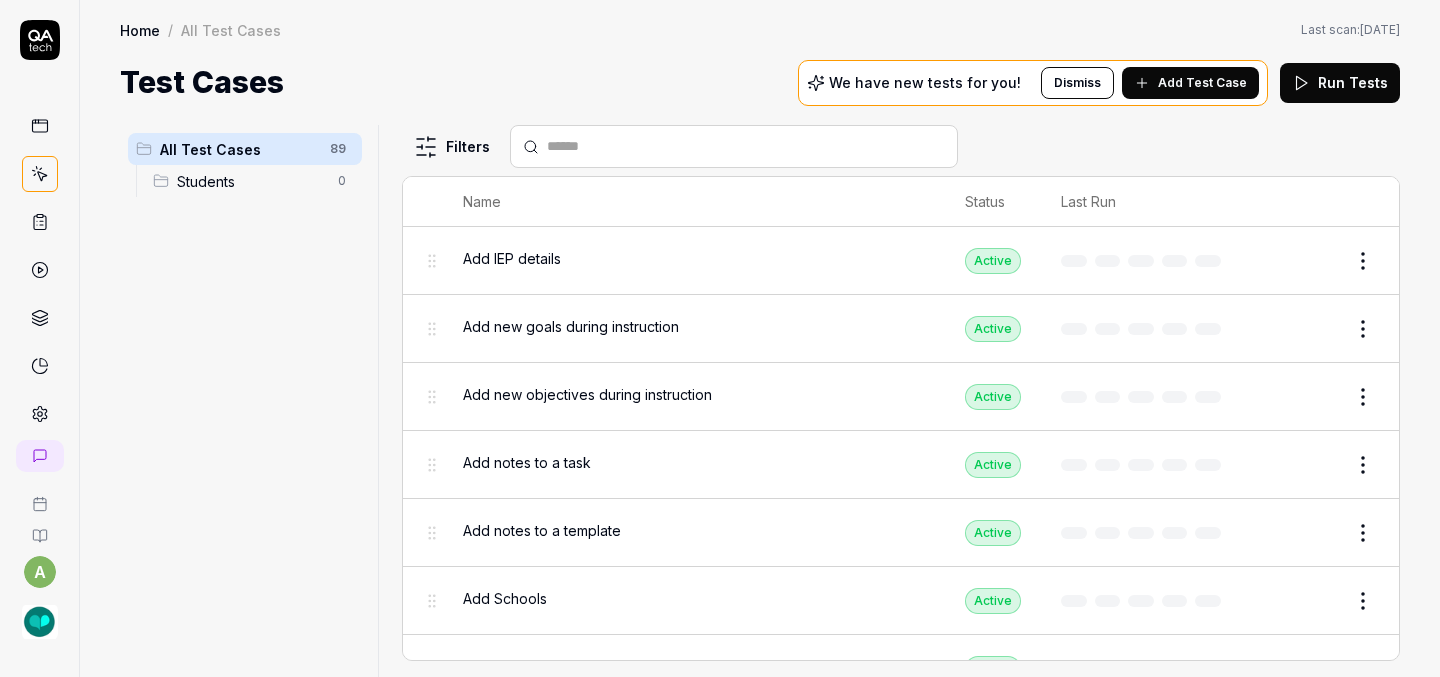 click on "a Home / All Test Cases Home / All Test Cases Last scan:  Apr 8 2025 Test Cases We have new tests for you! Dismiss Add Test Case Run Tests All Test Cases 89 Students 0 Filters Name Status Last Run Add IEP details Active Edit Add new goals during instruction Active Edit Add new objectives during instruction Active Edit Add notes to a task Active Edit Add notes to a template Active Edit Add Schools Active Edit Add students Active Edit Add teachers Active Edit Add/edit comments Active Edit Add/edit lesson plan Active Edit Add/edit Session Notes Active Edit Archive/restore students Draft Review Attach file to a task Active Edit Attach file to a task template Active Edit Auto-Populate Instruction Event Title Active Edit Calendar - Go to session Active Edit Calendar Day/Week/Monthly view Active Edit Check page scrolling on each page Active Edit Check/uncheck calendar Active Edit Collapse/expand Student Goals Active Edit Create a calendar Active Edit Create a new account Active Edit Active Edit Active Edit Active *" at bounding box center (720, 338) 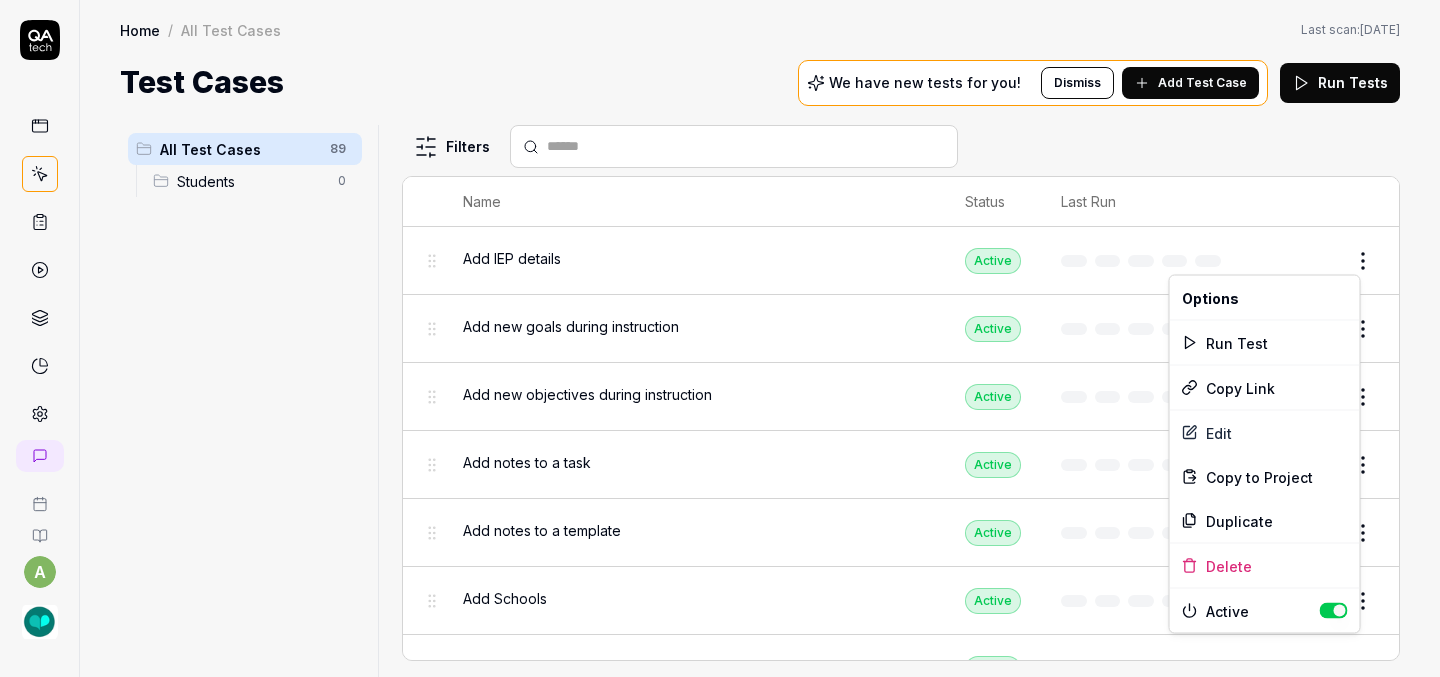 click at bounding box center (1334, 611) 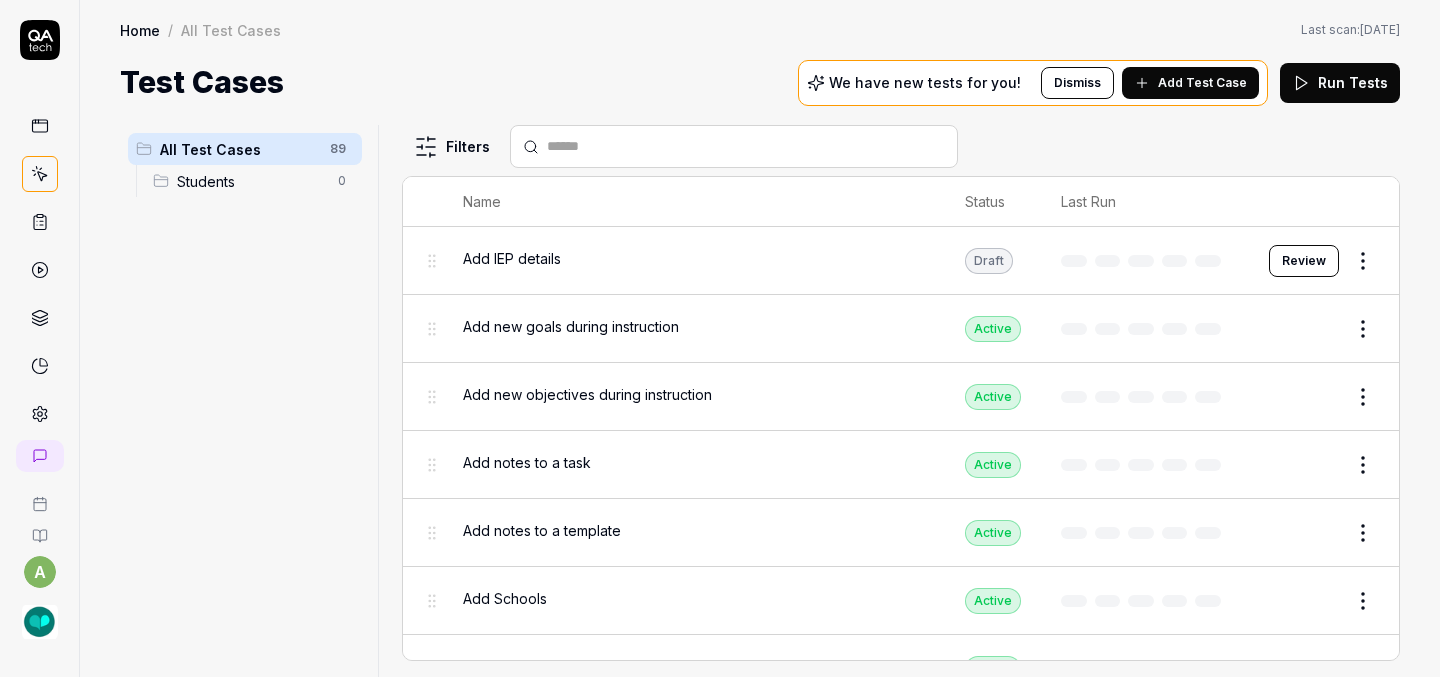 click on "a Home / All Test Cases Home / All Test Cases Last scan:  Apr 8 2025 Test Cases We have new tests for you! Dismiss Add Test Case Run Tests All Test Cases 89 Students 0 Filters Name Status Last Run Add IEP details Draft Review Add new goals during instruction Active Edit Add new objectives during instruction Active Edit Add notes to a task Active Edit Add notes to a template Active Edit Add Schools Active Edit Add students Active Edit Add teachers Active Edit Add/edit comments Active Edit Add/edit lesson plan Active Edit Add/edit Session Notes Active Edit Archive/restore students Draft Review Attach file to a task Active Edit Attach file to a task template Active Edit Auto-Populate Instruction Event Title Active Edit Calendar - Go to session Active Edit Calendar Day/Week/Monthly view Active Edit Check page scrolling on each page Active Edit Check/uncheck calendar Active Edit Collapse/expand Student Goals Active Edit Create a calendar Active Edit Create a new account Active Edit Active Edit Active Edit Active *" at bounding box center (720, 338) 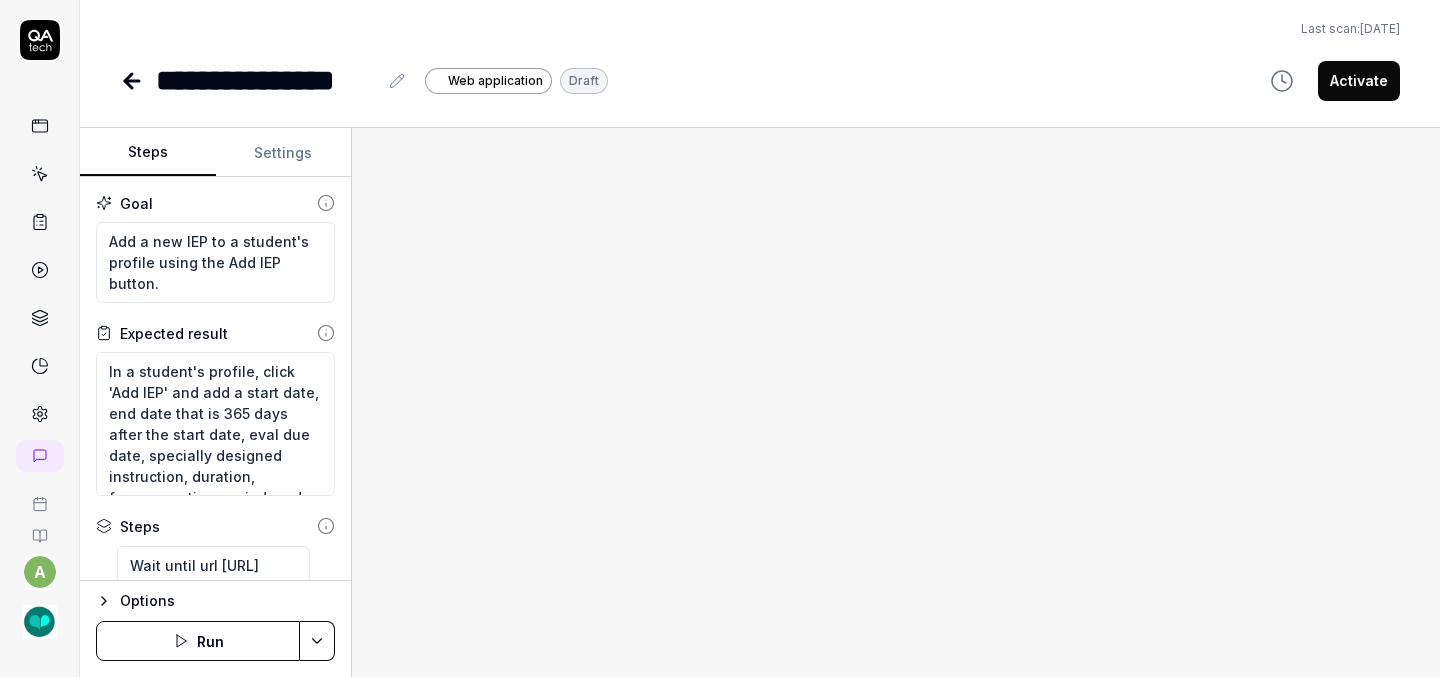 type on "*" 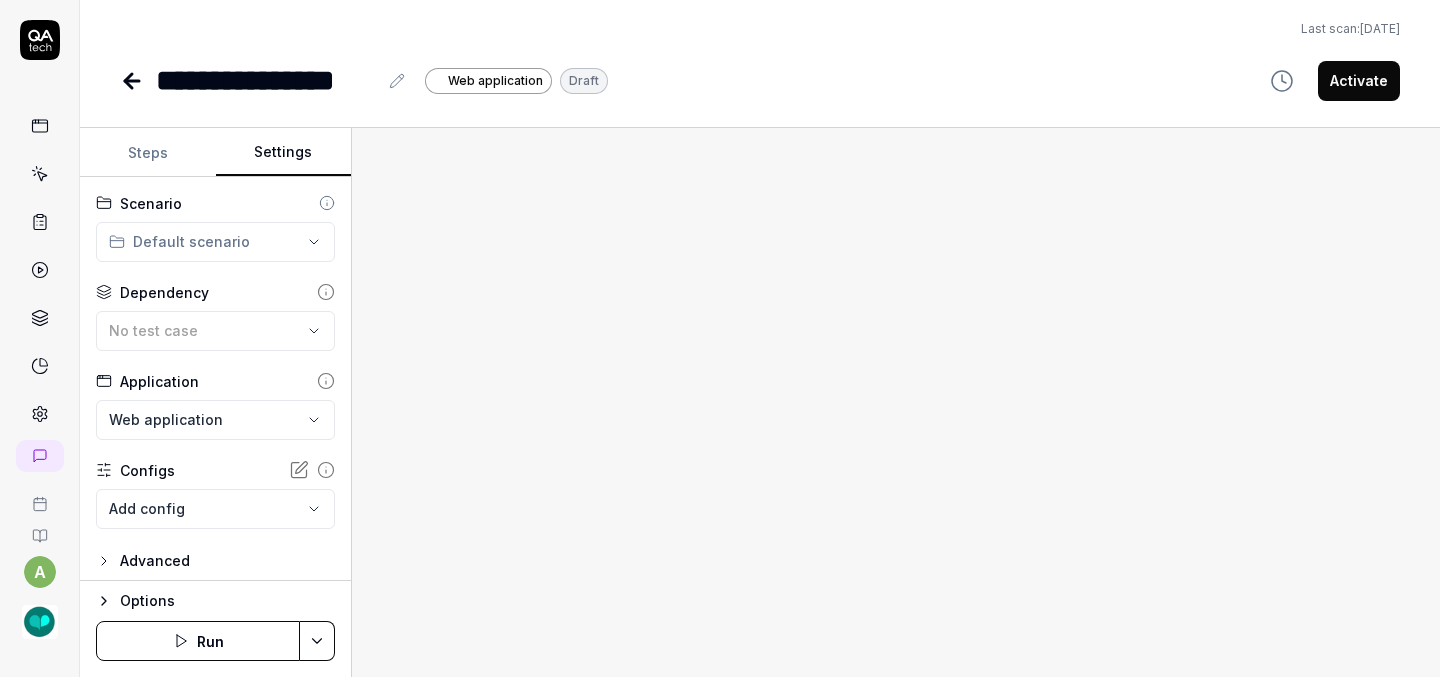 scroll, scrollTop: 8, scrollLeft: 0, axis: vertical 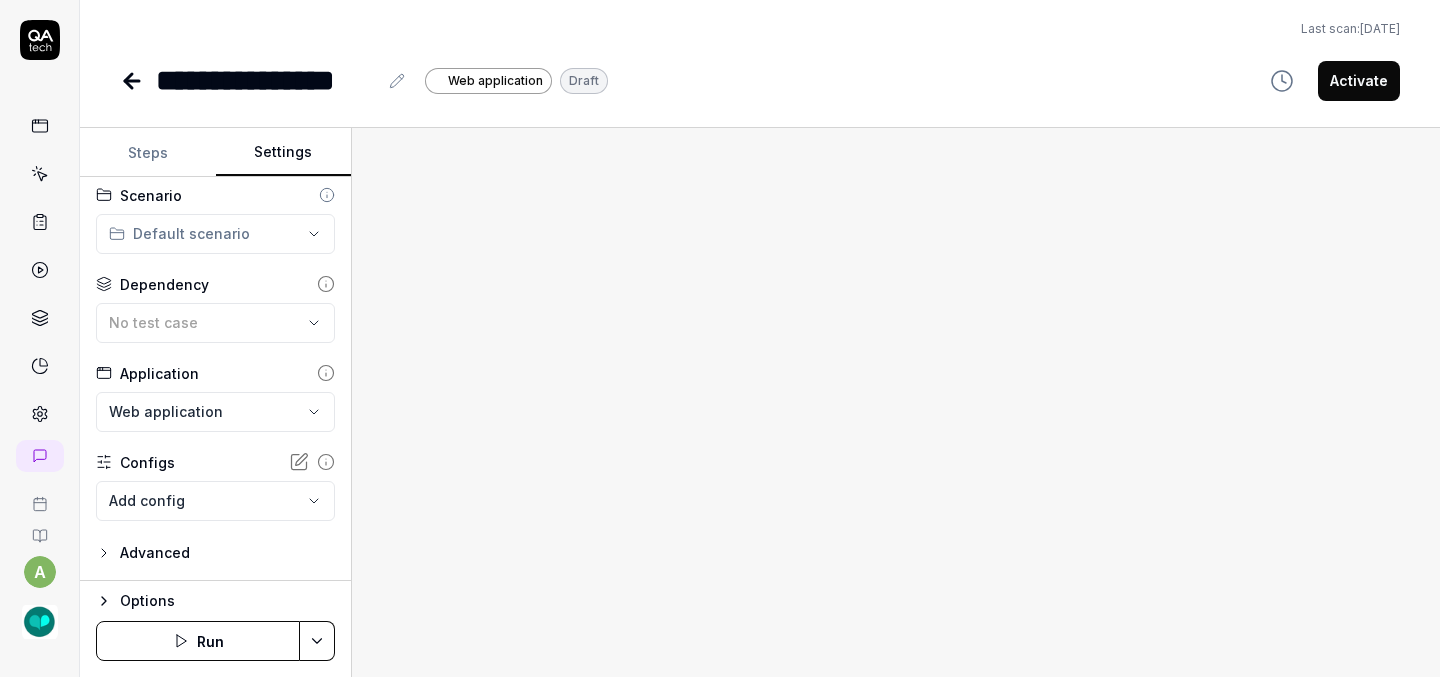 click on "**********" at bounding box center (720, 338) 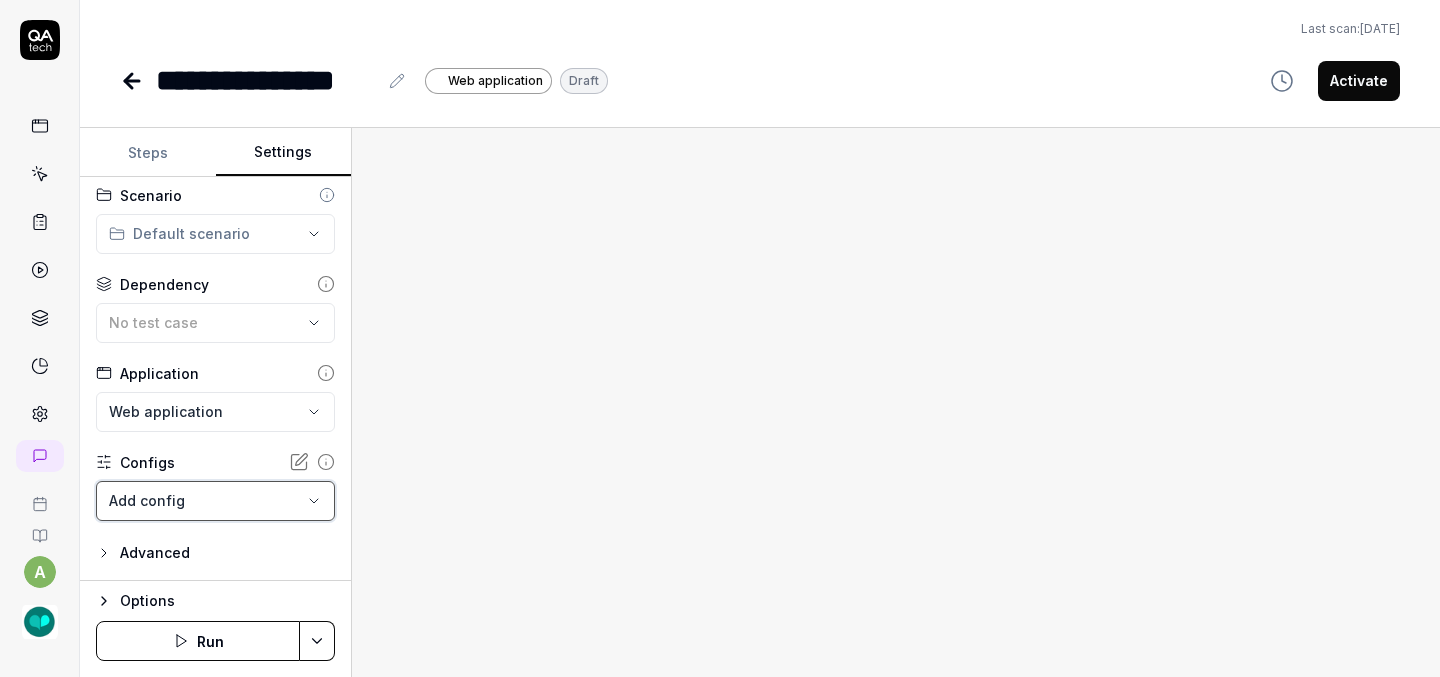 click on "**********" at bounding box center [720, 338] 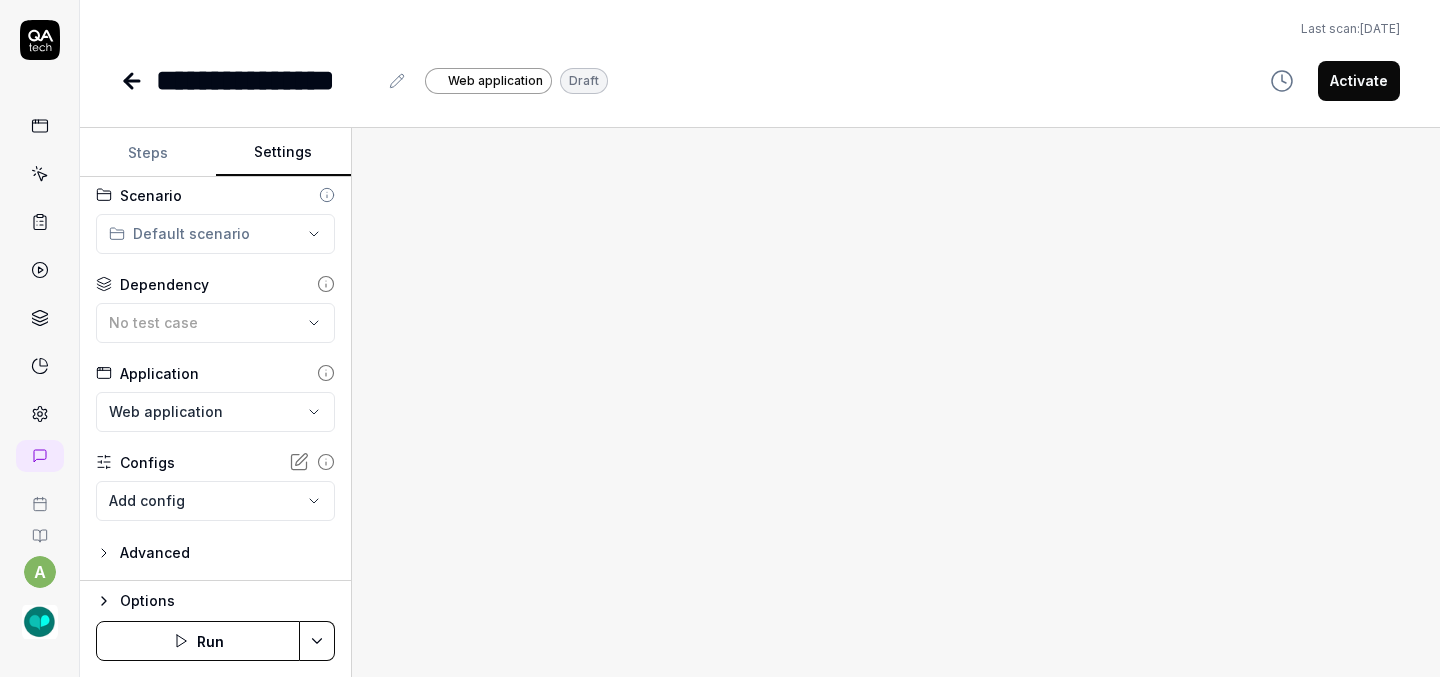 click 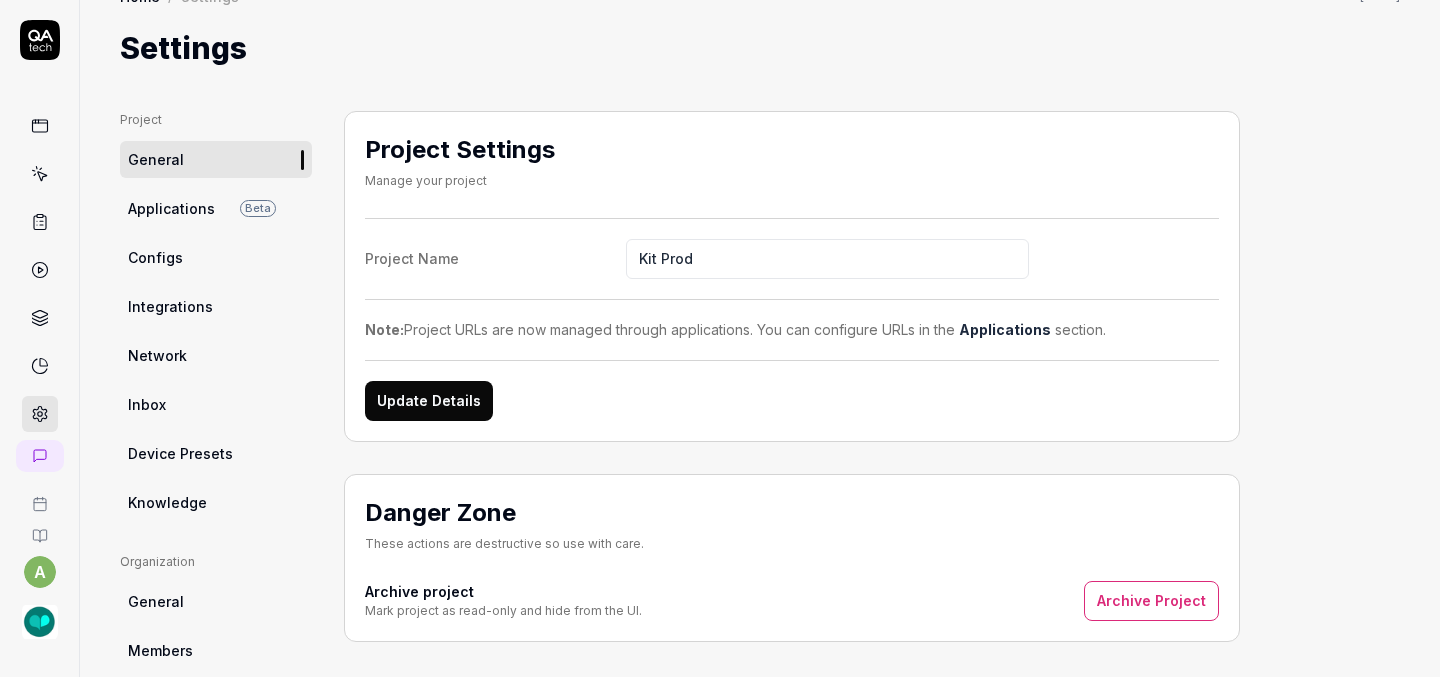 scroll, scrollTop: 0, scrollLeft: 0, axis: both 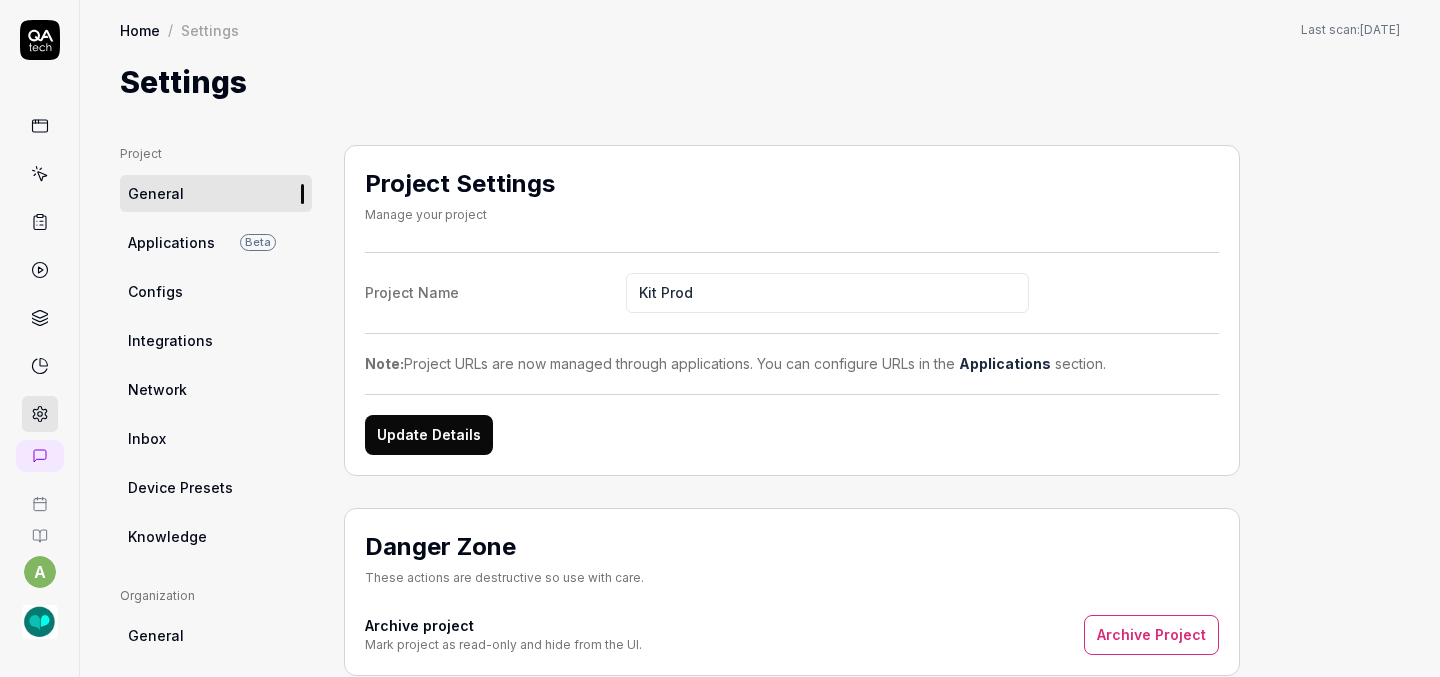 click on "Configs" at bounding box center [216, 291] 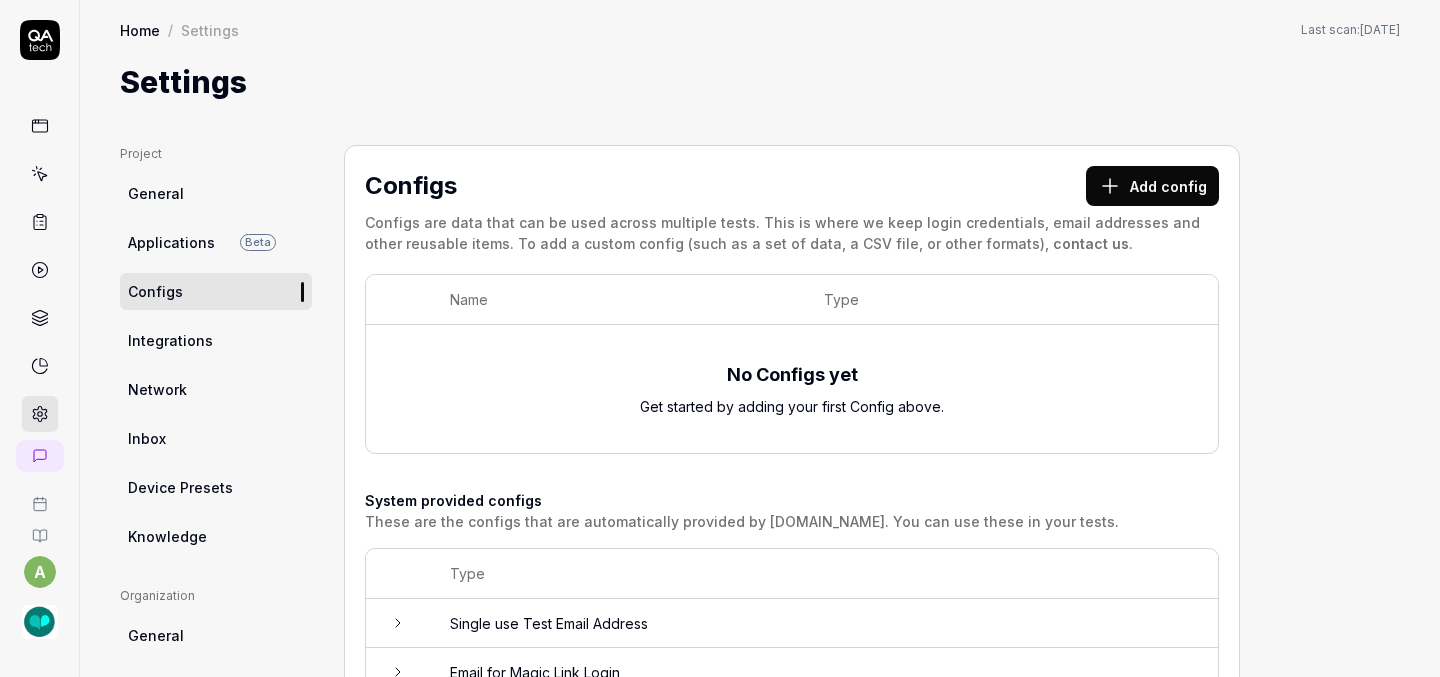 click on "Add config" at bounding box center [1152, 186] 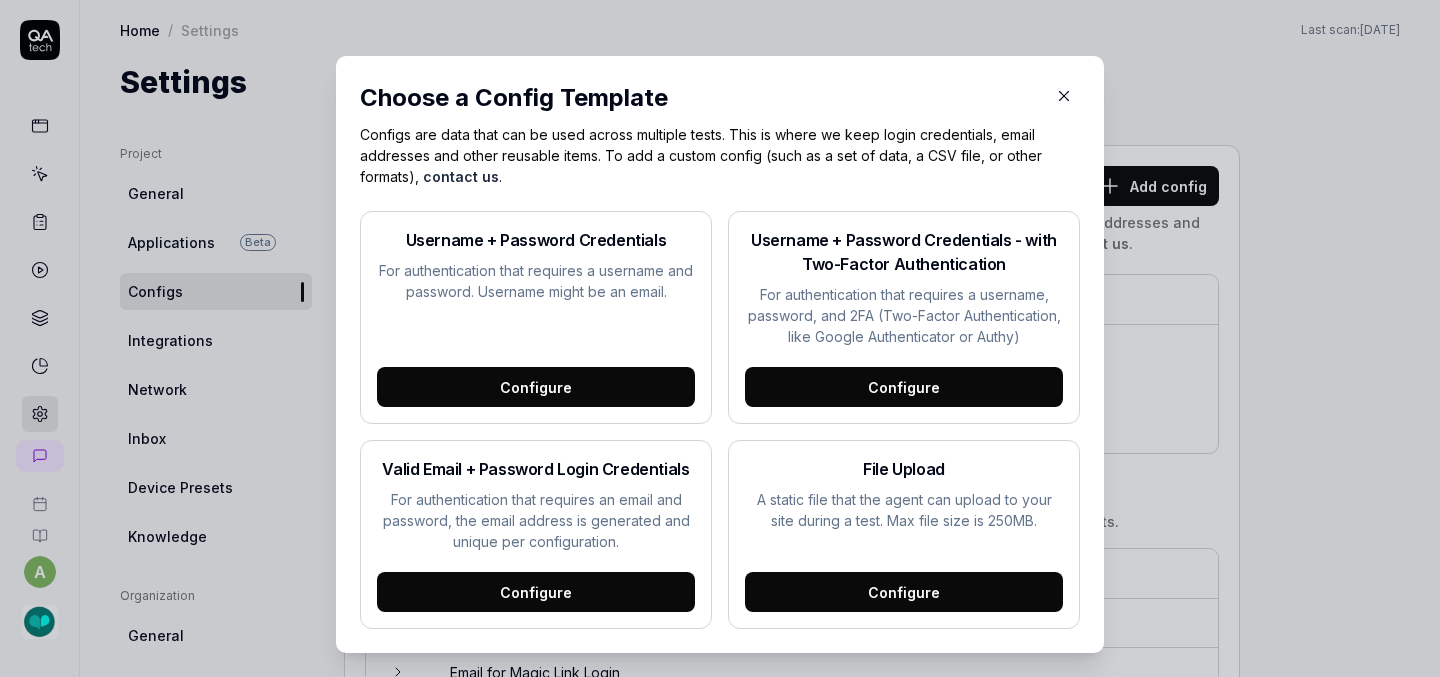 click on "Configure" at bounding box center [536, 387] 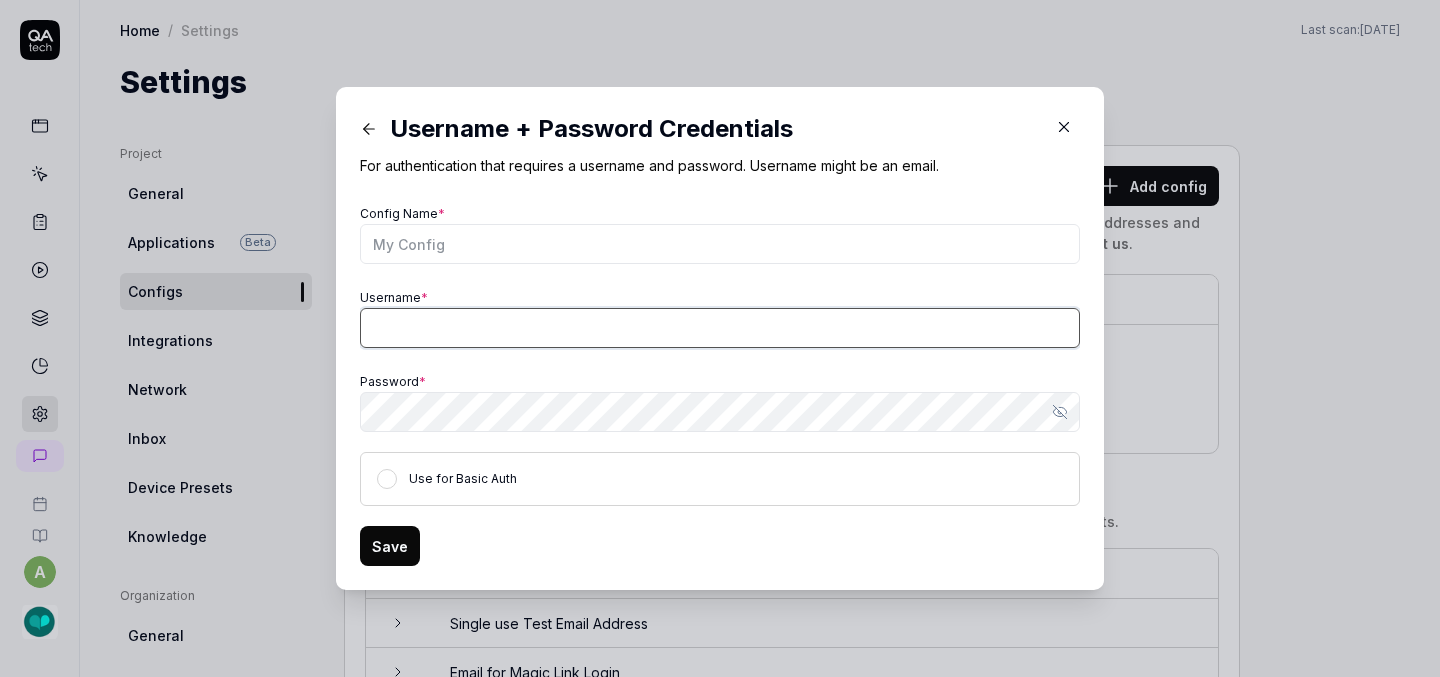 type on "[PERSON_NAME][EMAIL_ADDRESS][DOMAIN_NAME]" 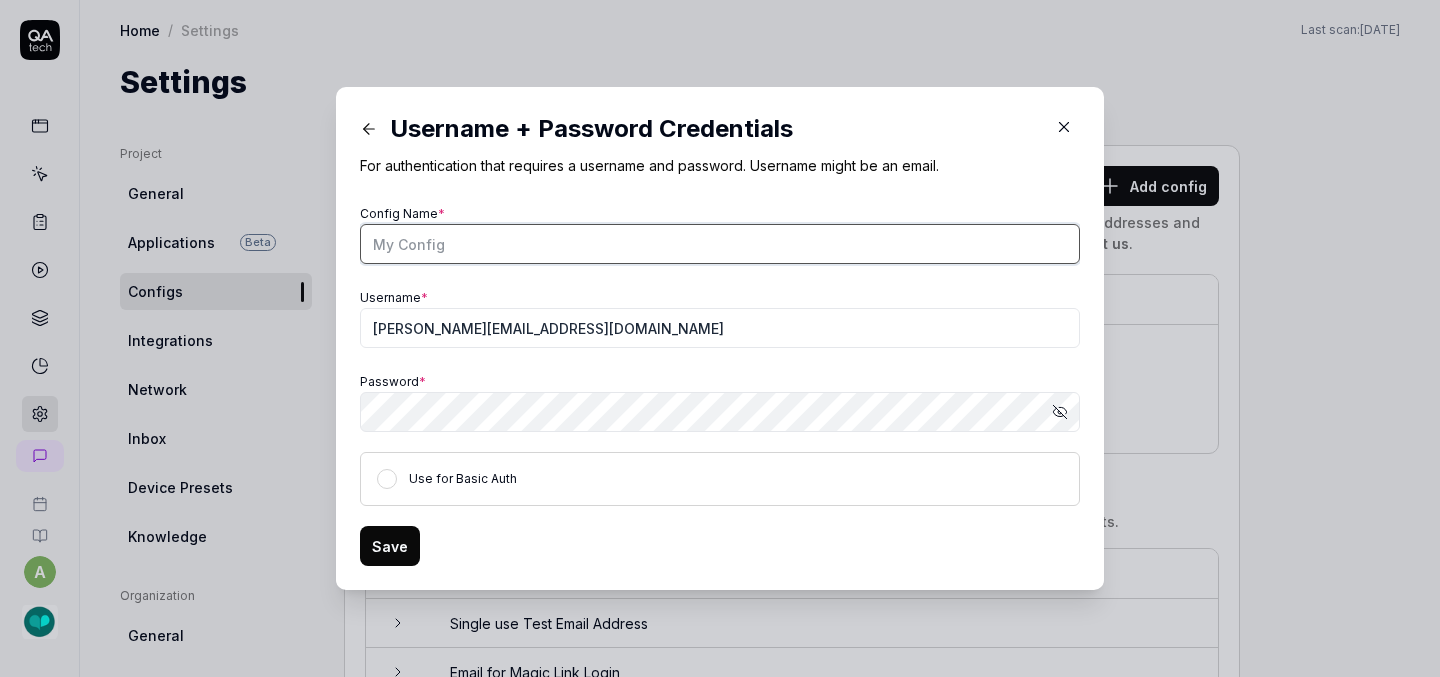 click on "Config Name  *" at bounding box center [720, 244] 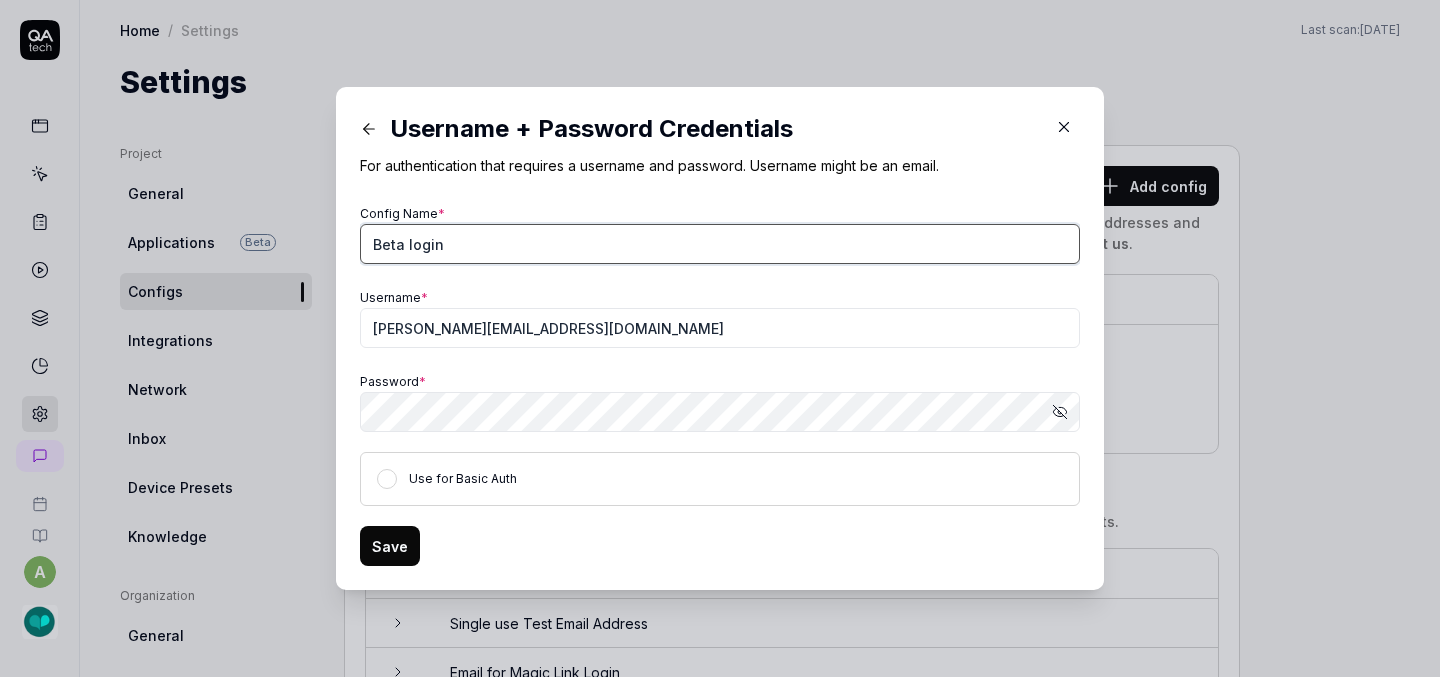 type on "Beta login" 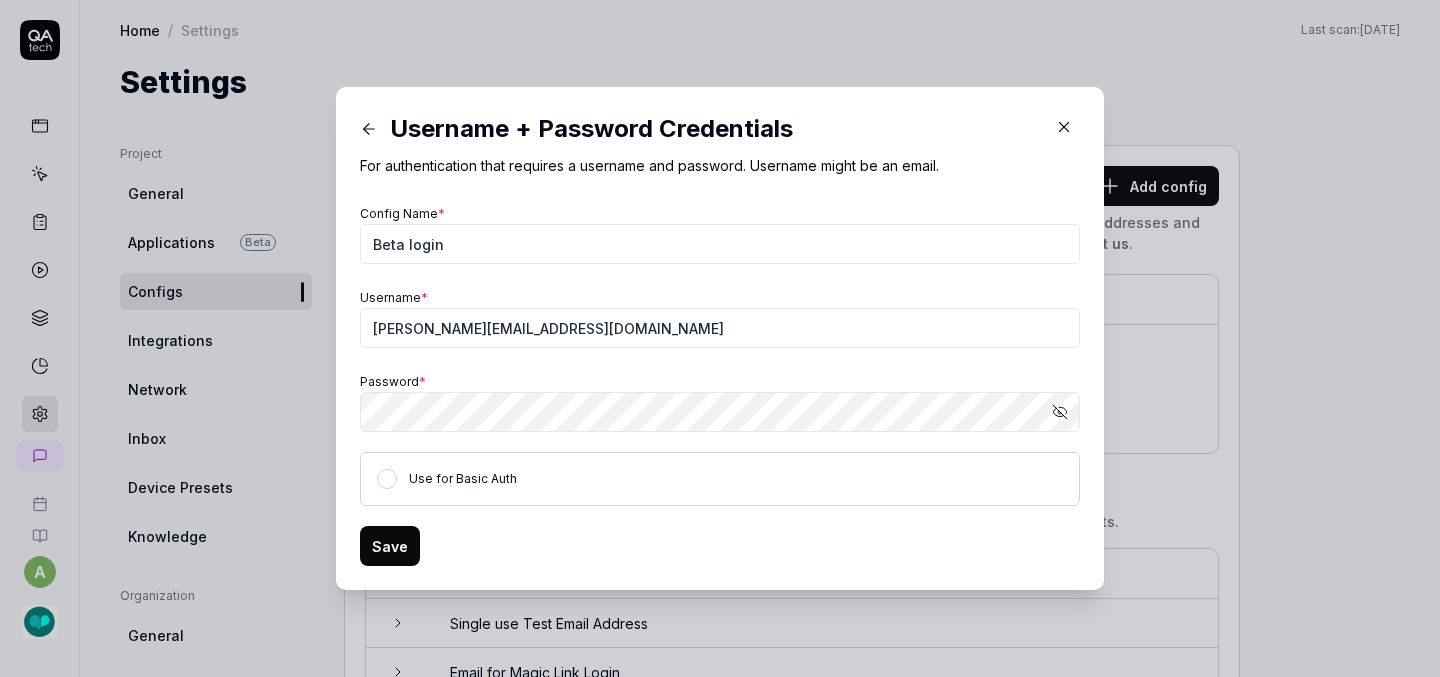 click 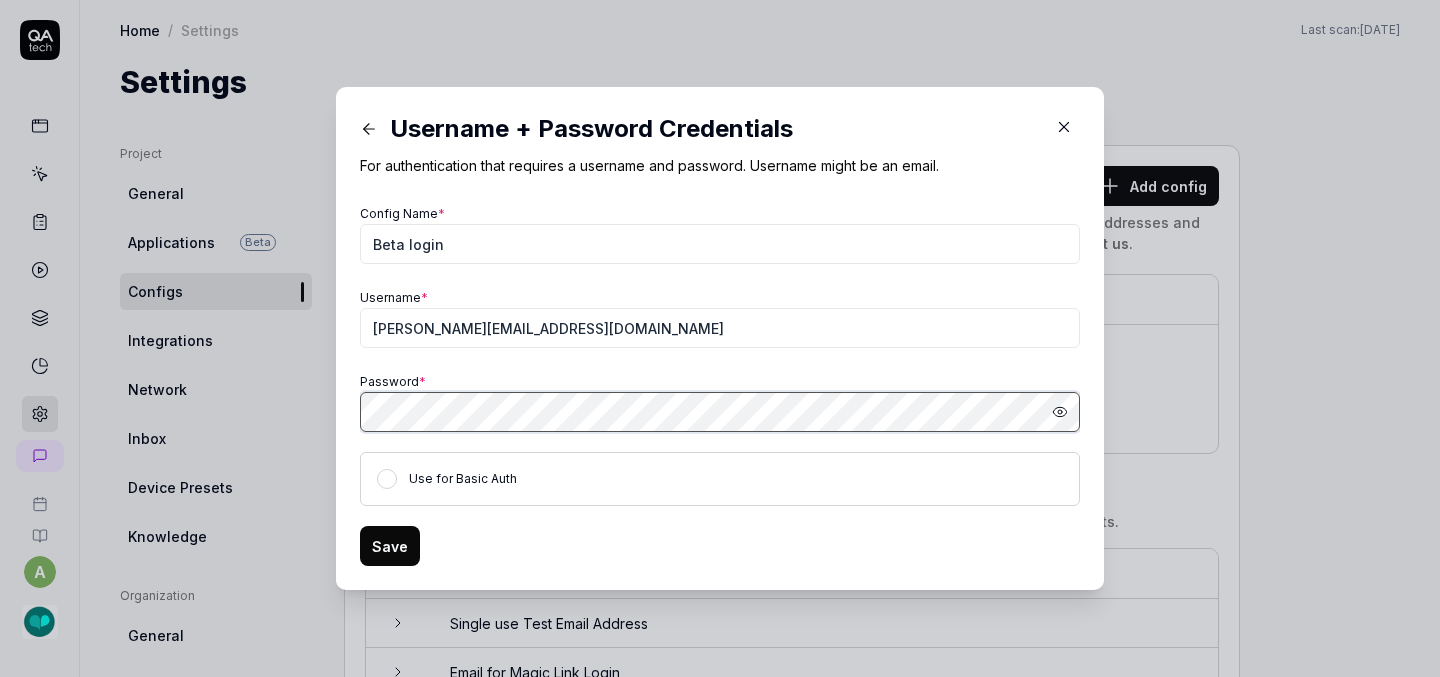 click on "​ Username + Password Credentials For authentication that requires a username and password. Username might be an email. Config Name  * Beta login Username  * ashley@slptoolkit.com Password  * Hide password Use for Basic Auth Save" at bounding box center (720, 338) 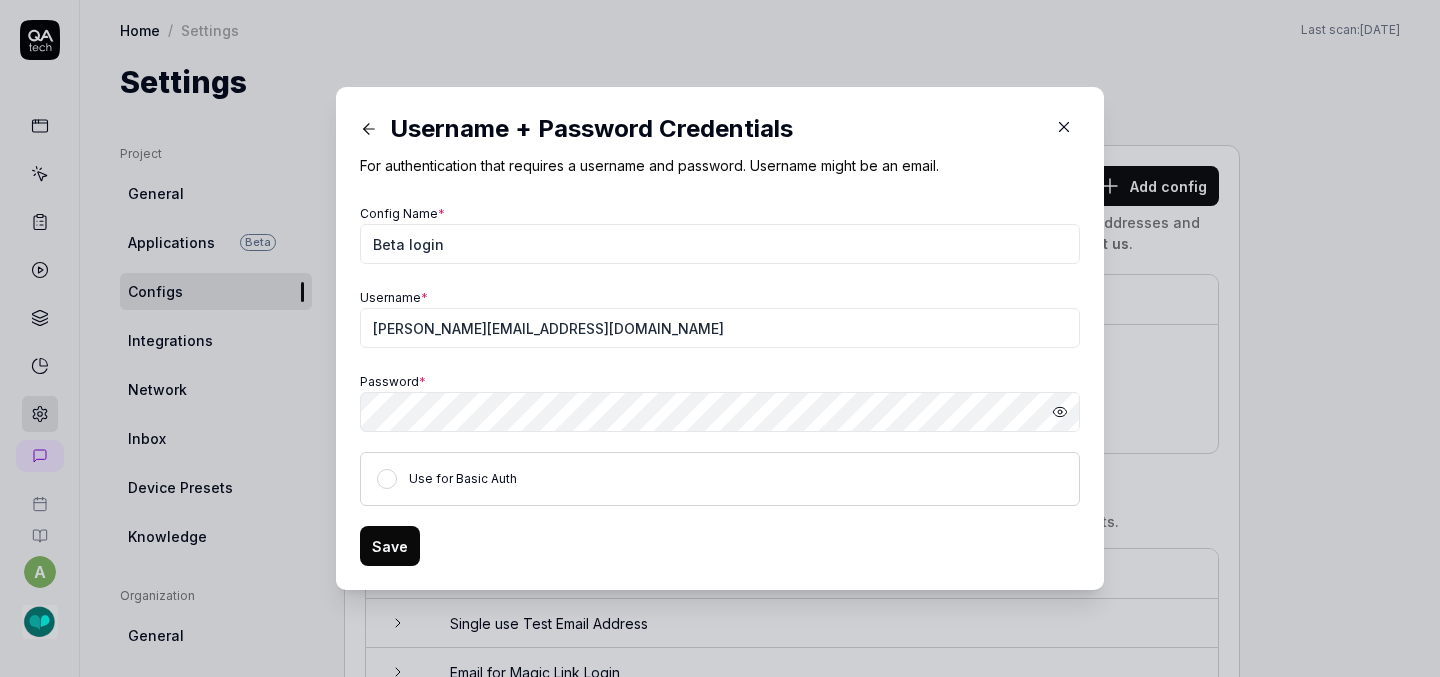 click on "Save" at bounding box center (390, 546) 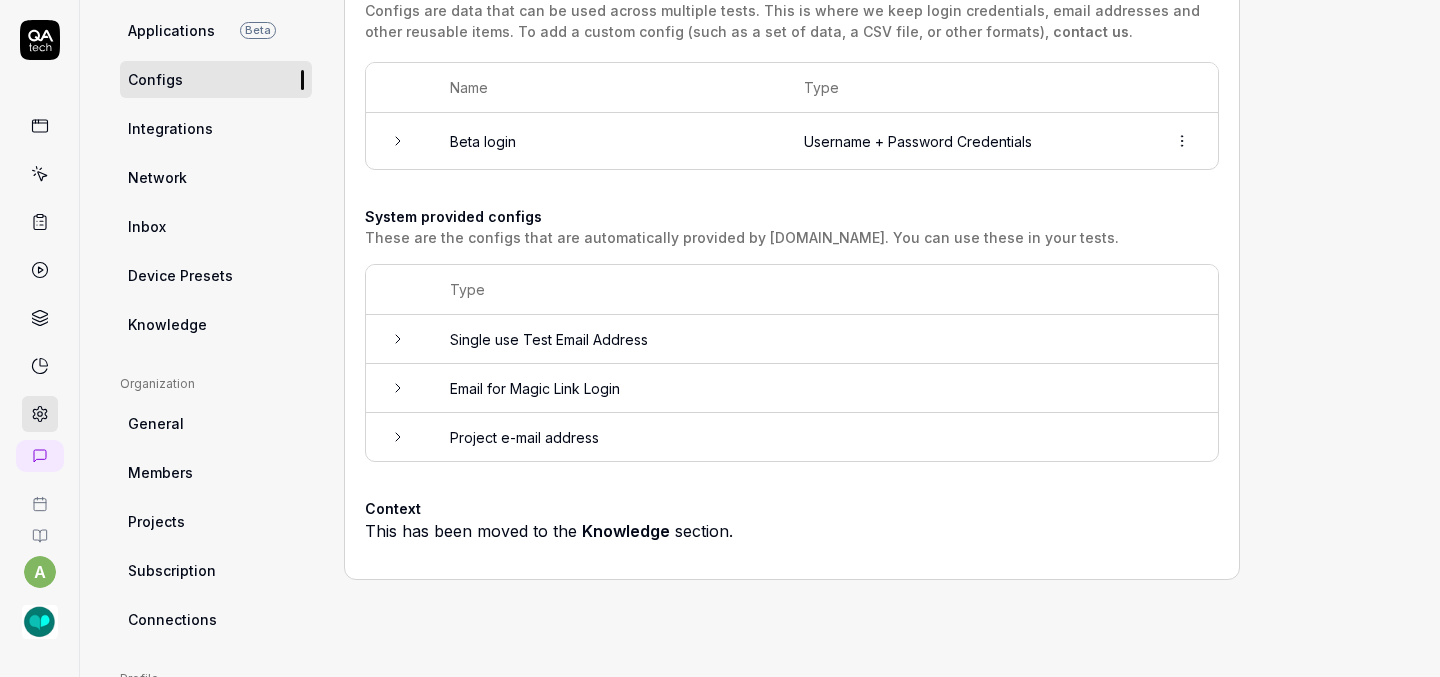 scroll, scrollTop: 0, scrollLeft: 0, axis: both 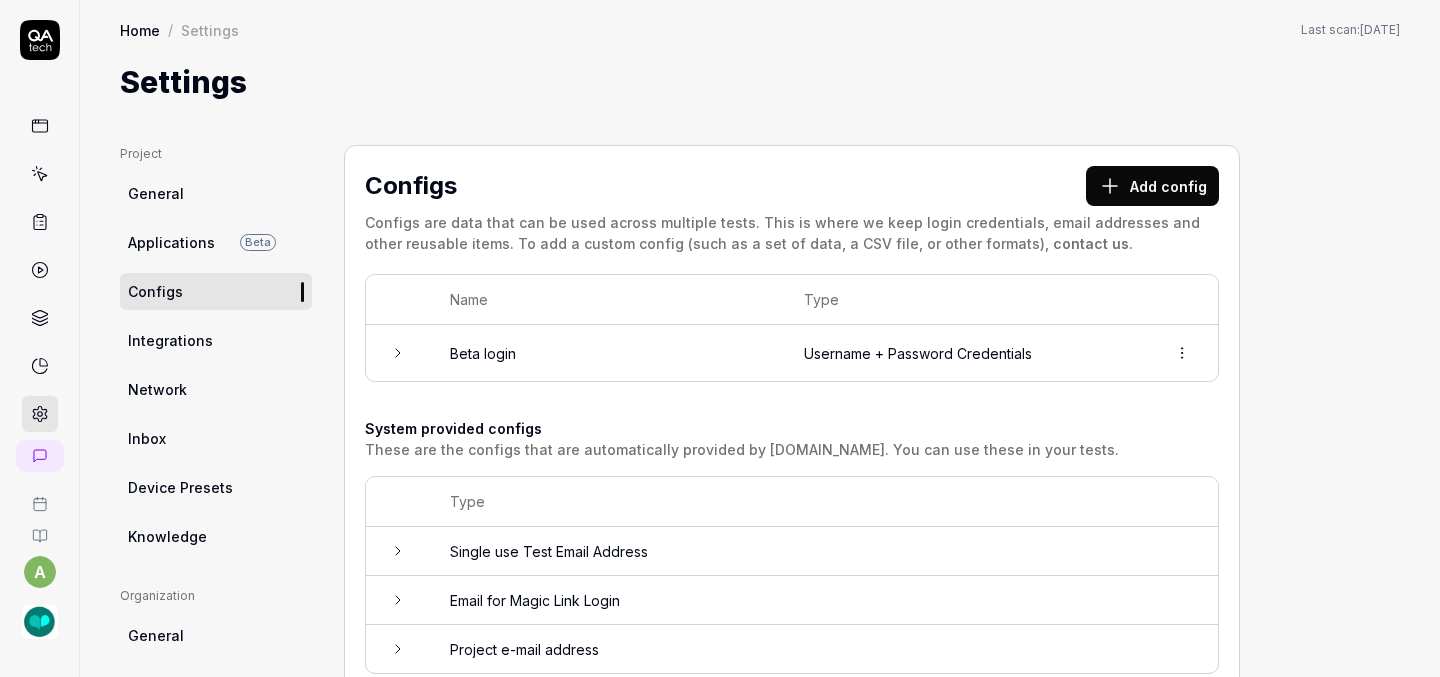 click on "Add config" at bounding box center (1152, 186) 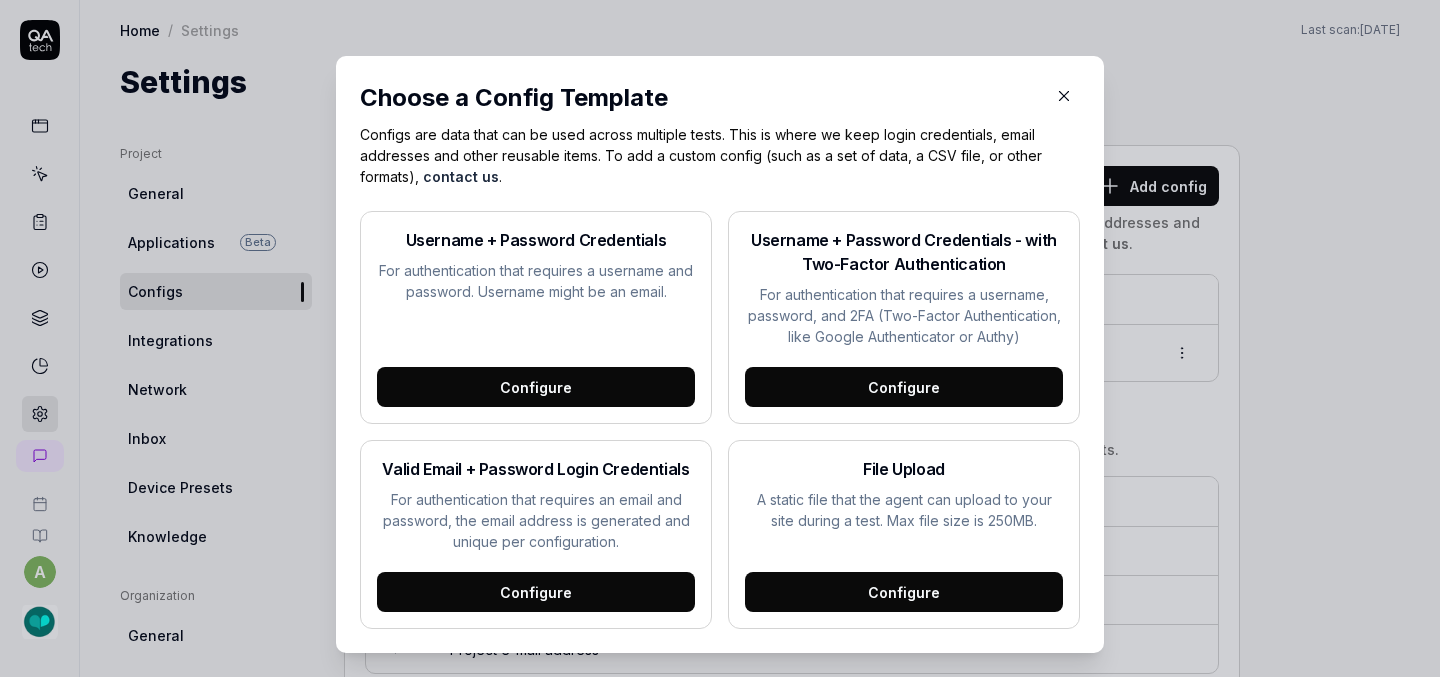 click 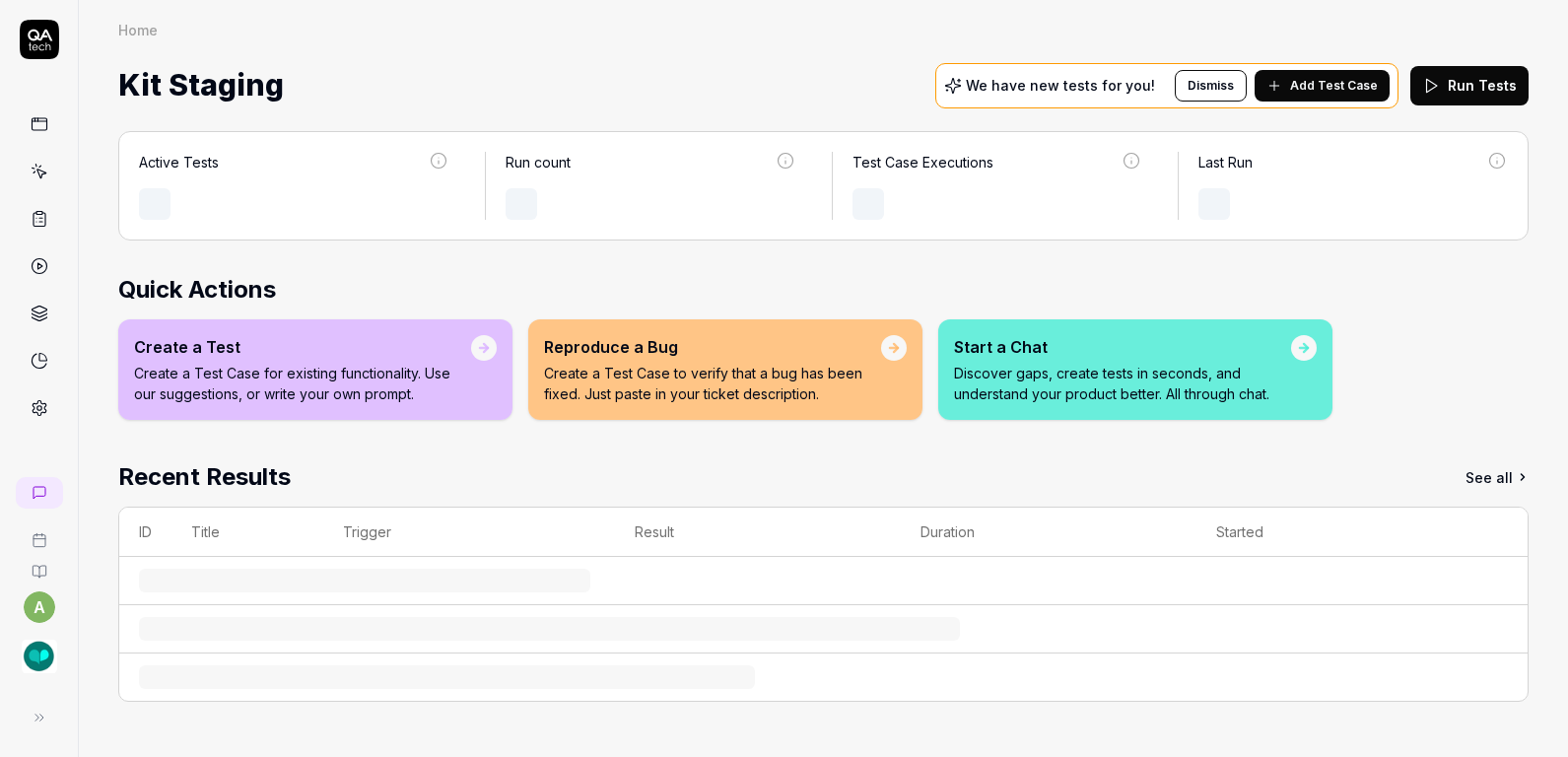 scroll, scrollTop: 0, scrollLeft: 0, axis: both 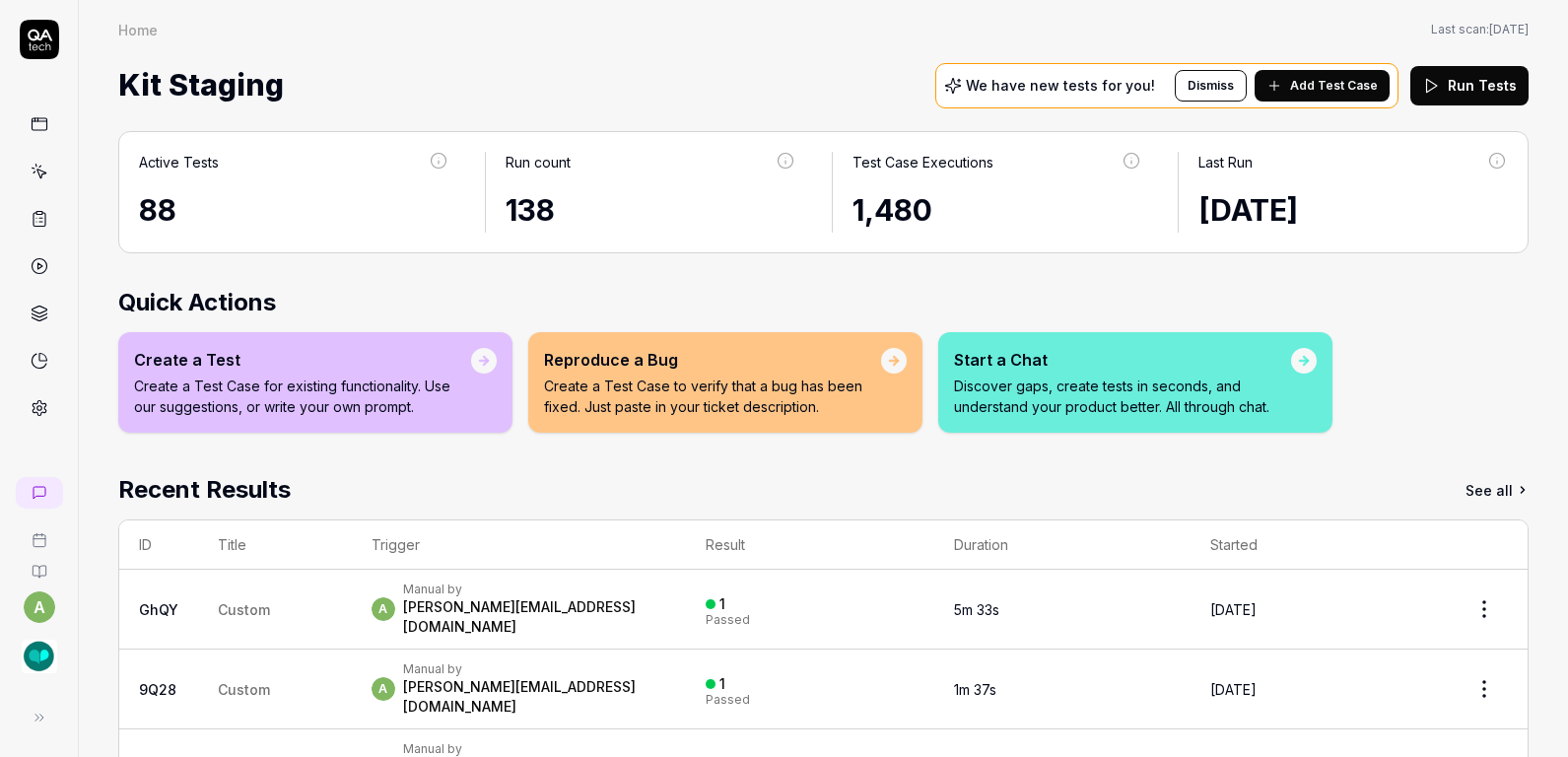 click at bounding box center [39, 172] 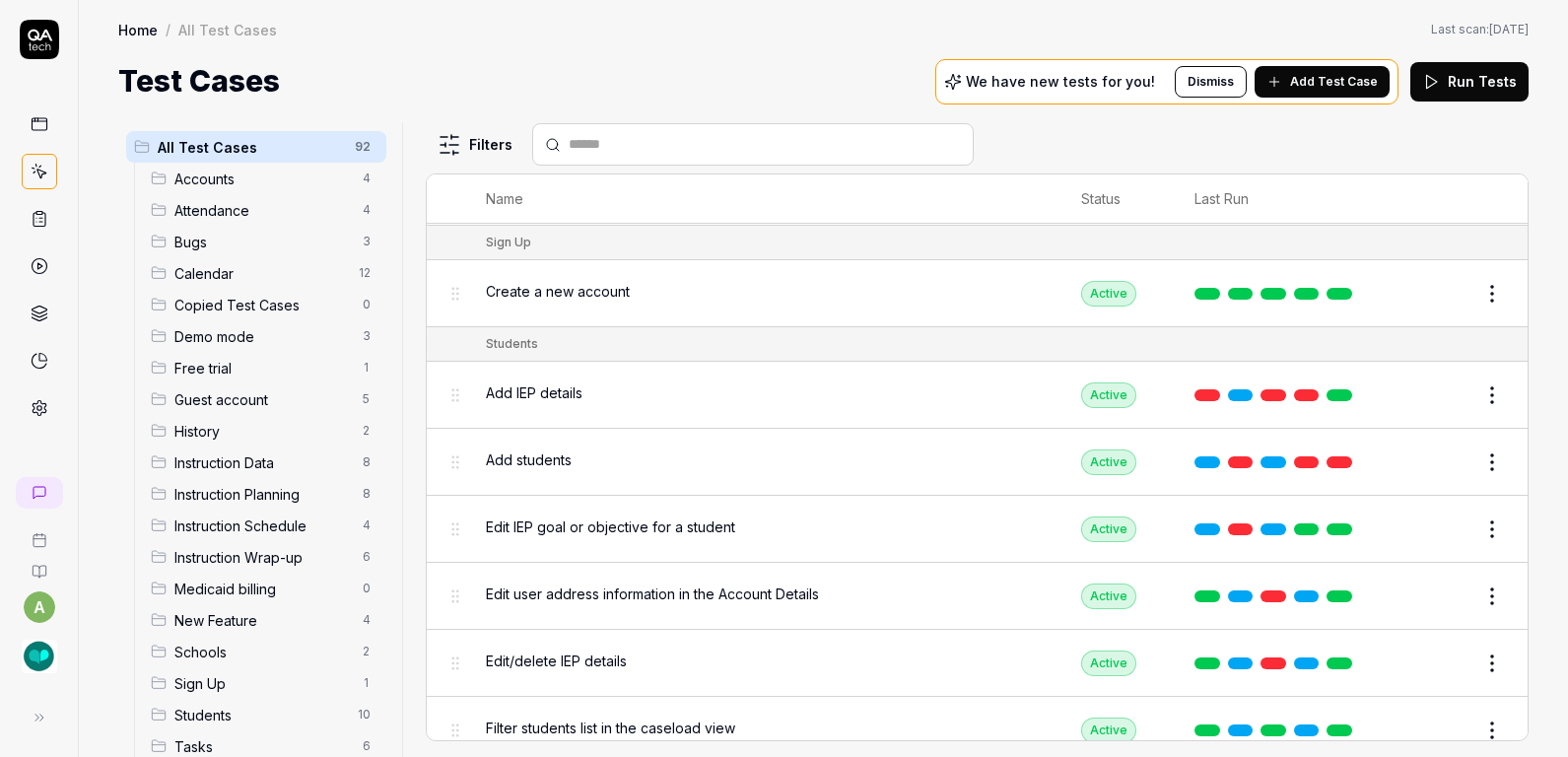 scroll, scrollTop: 4902, scrollLeft: 0, axis: vertical 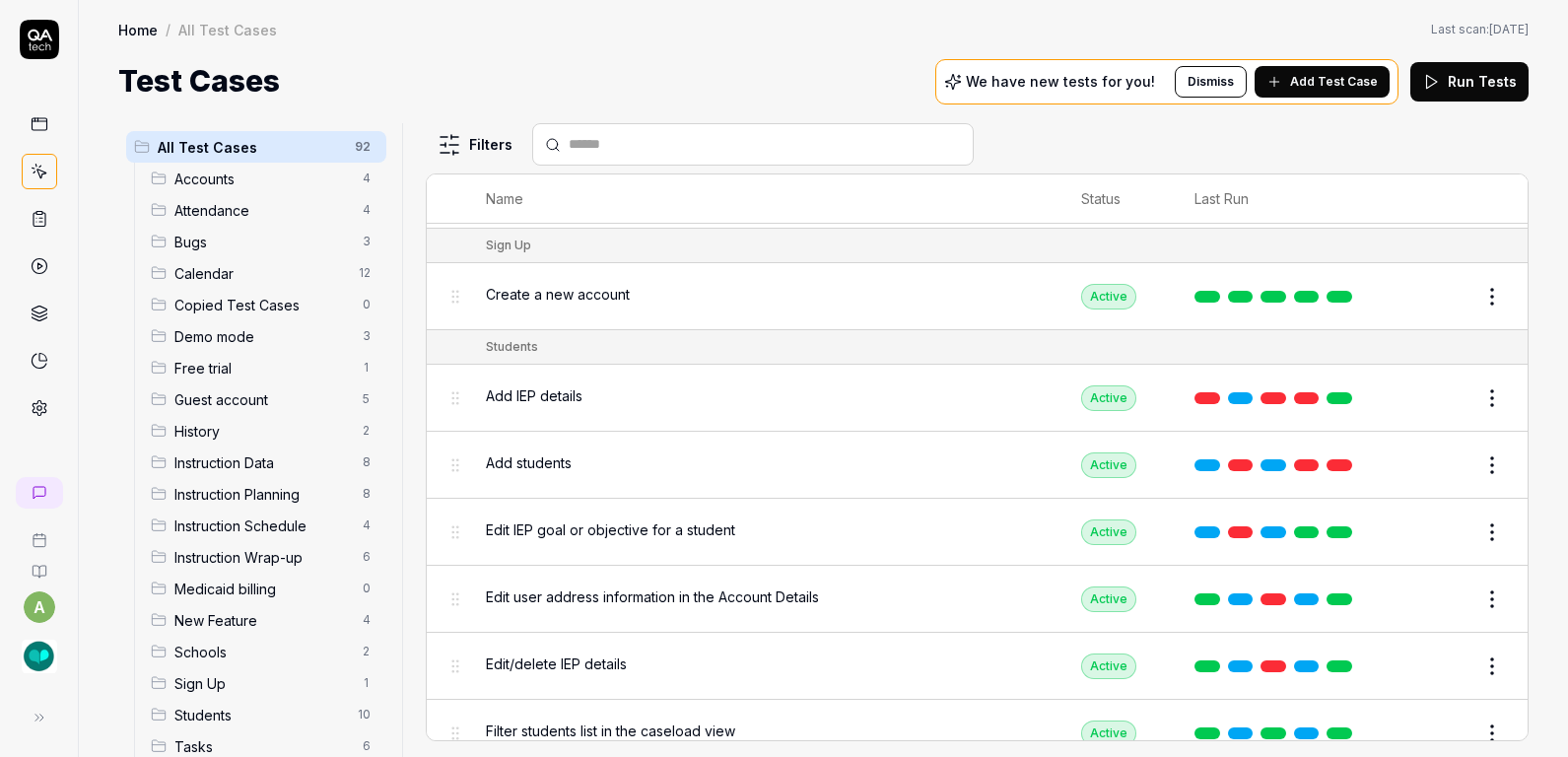 click on "Add IEP details" at bounding box center [534, 395] 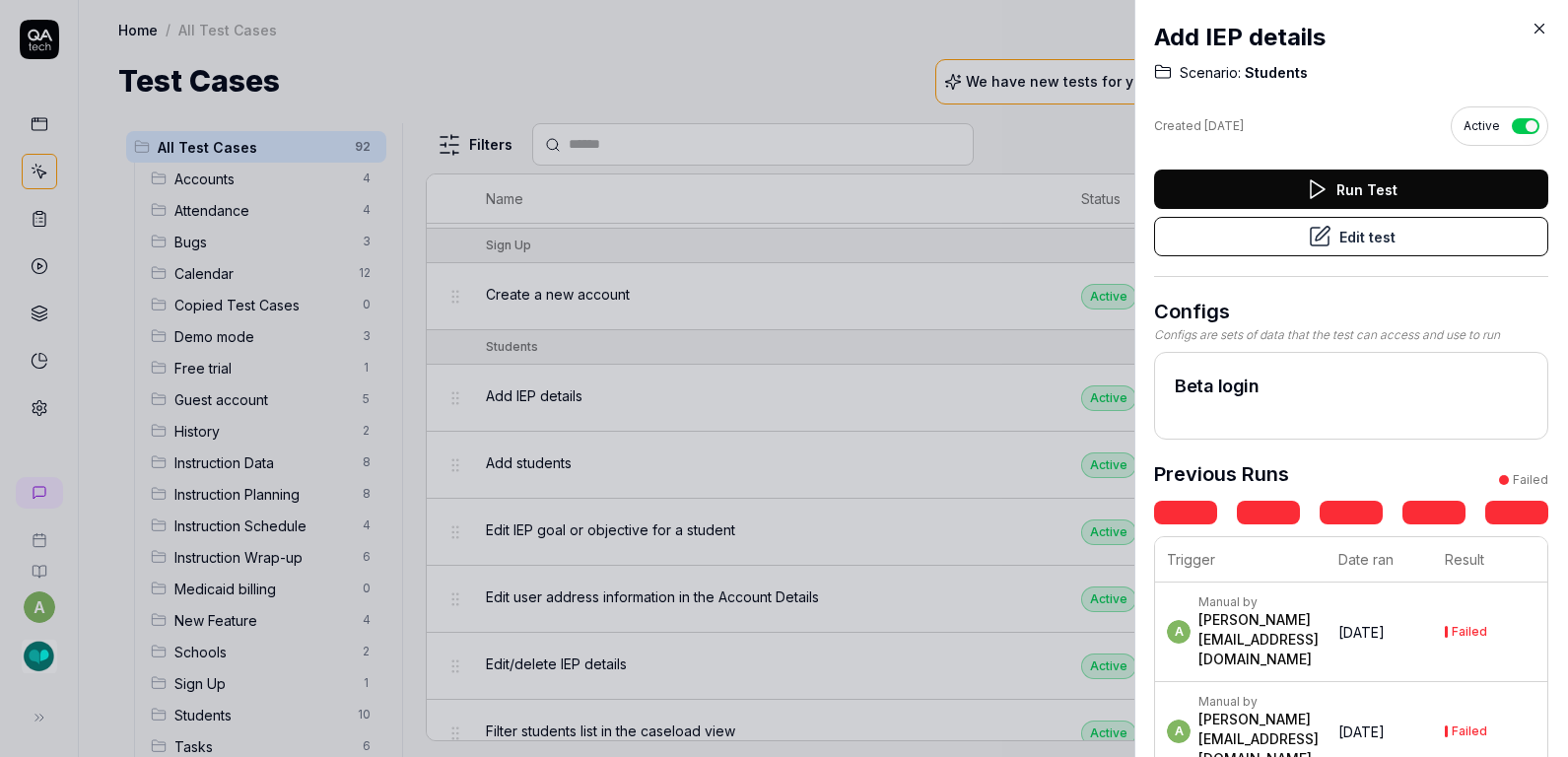 click on "Edit test" at bounding box center [1351, 237] 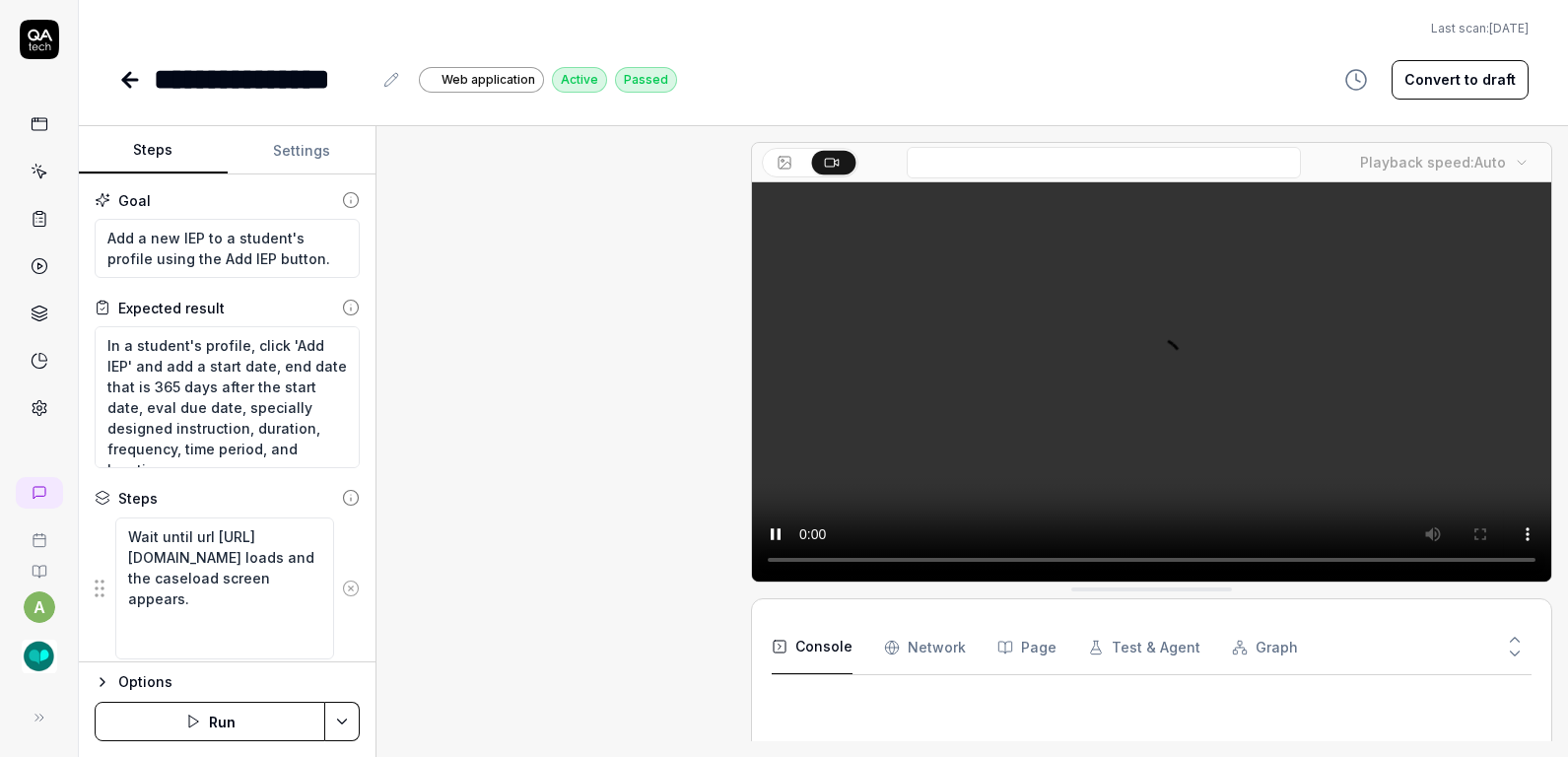 scroll, scrollTop: 1639, scrollLeft: 0, axis: vertical 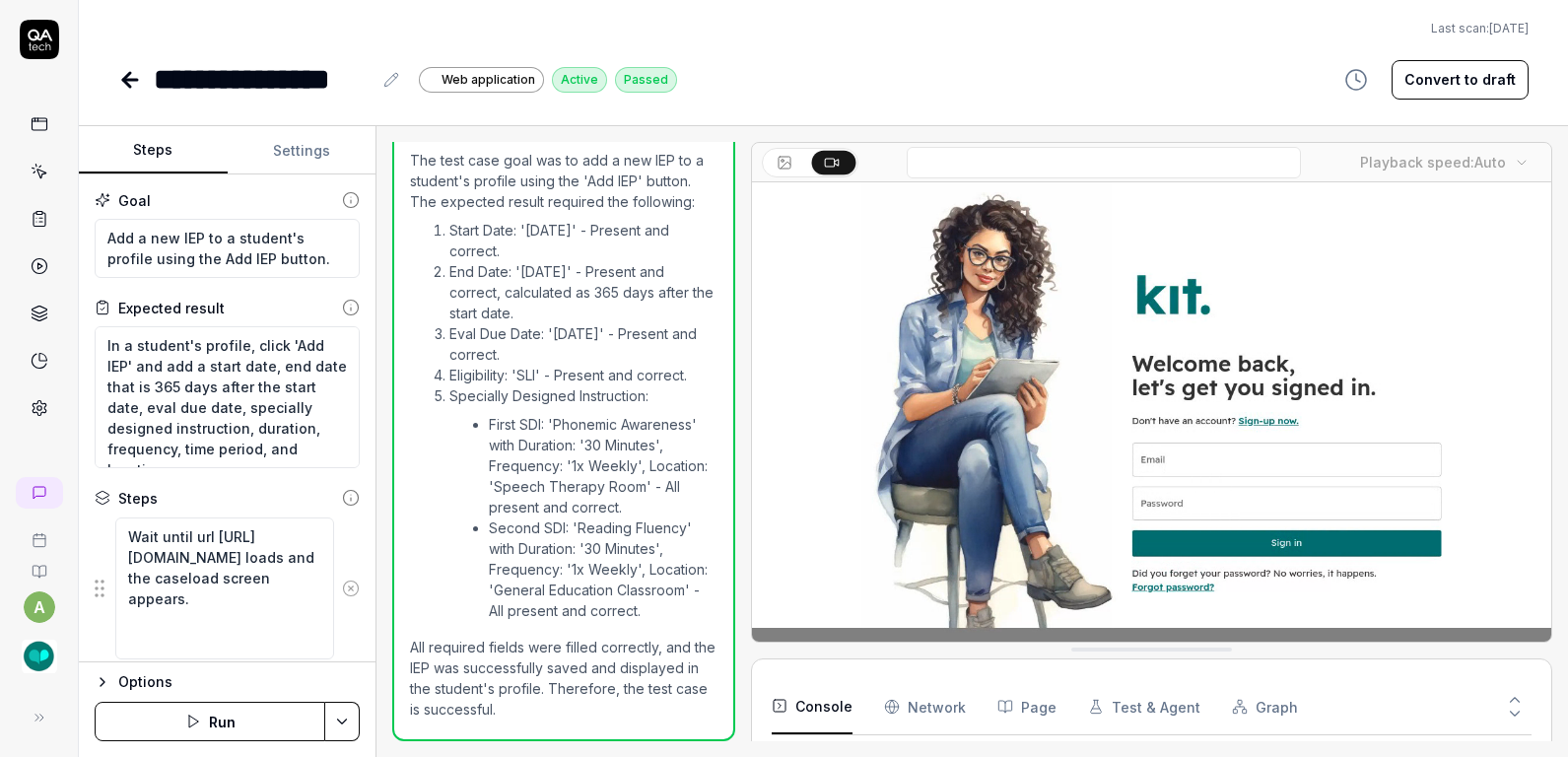 type on "*" 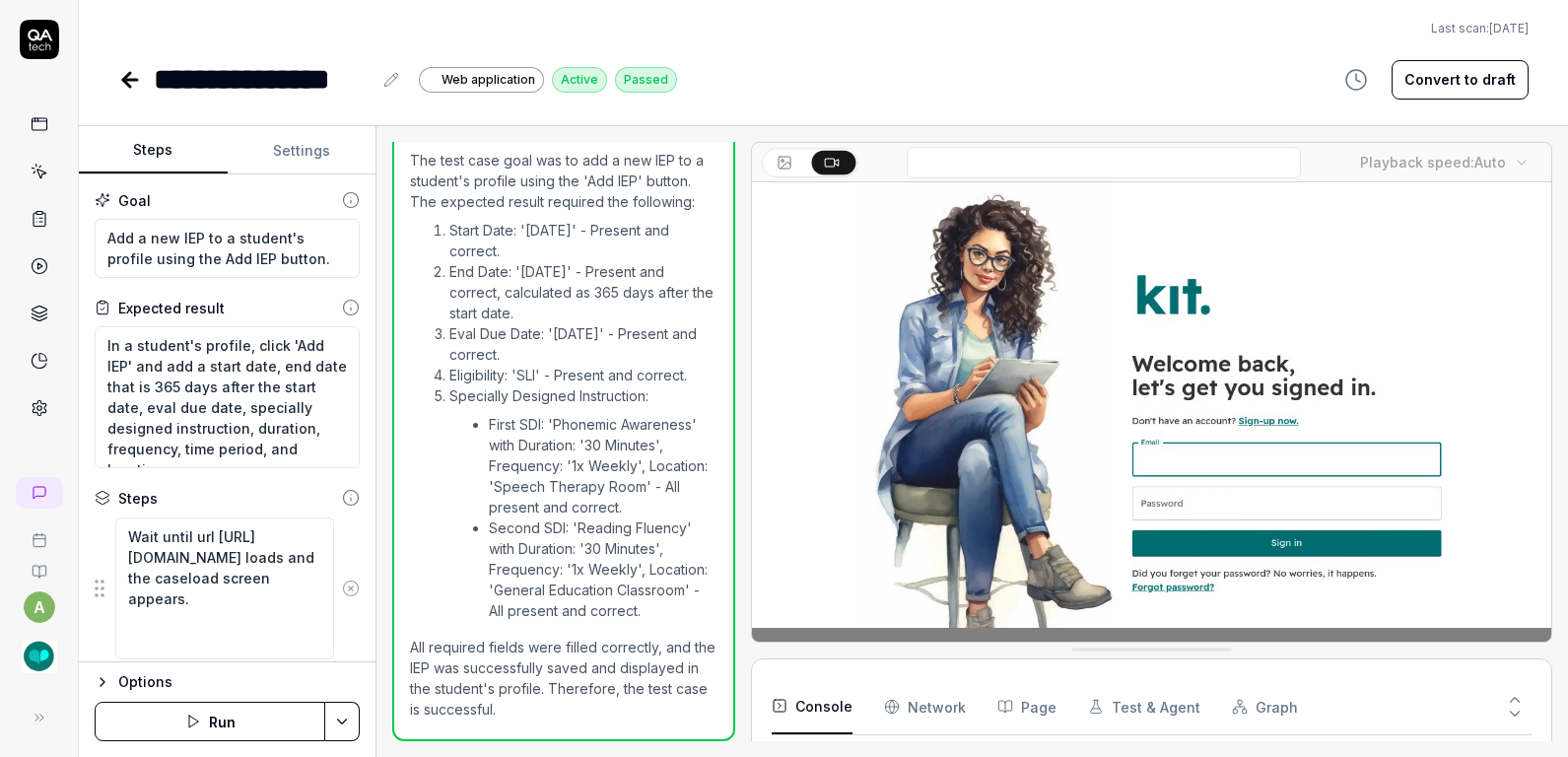 click on "Settings" at bounding box center (302, 151) 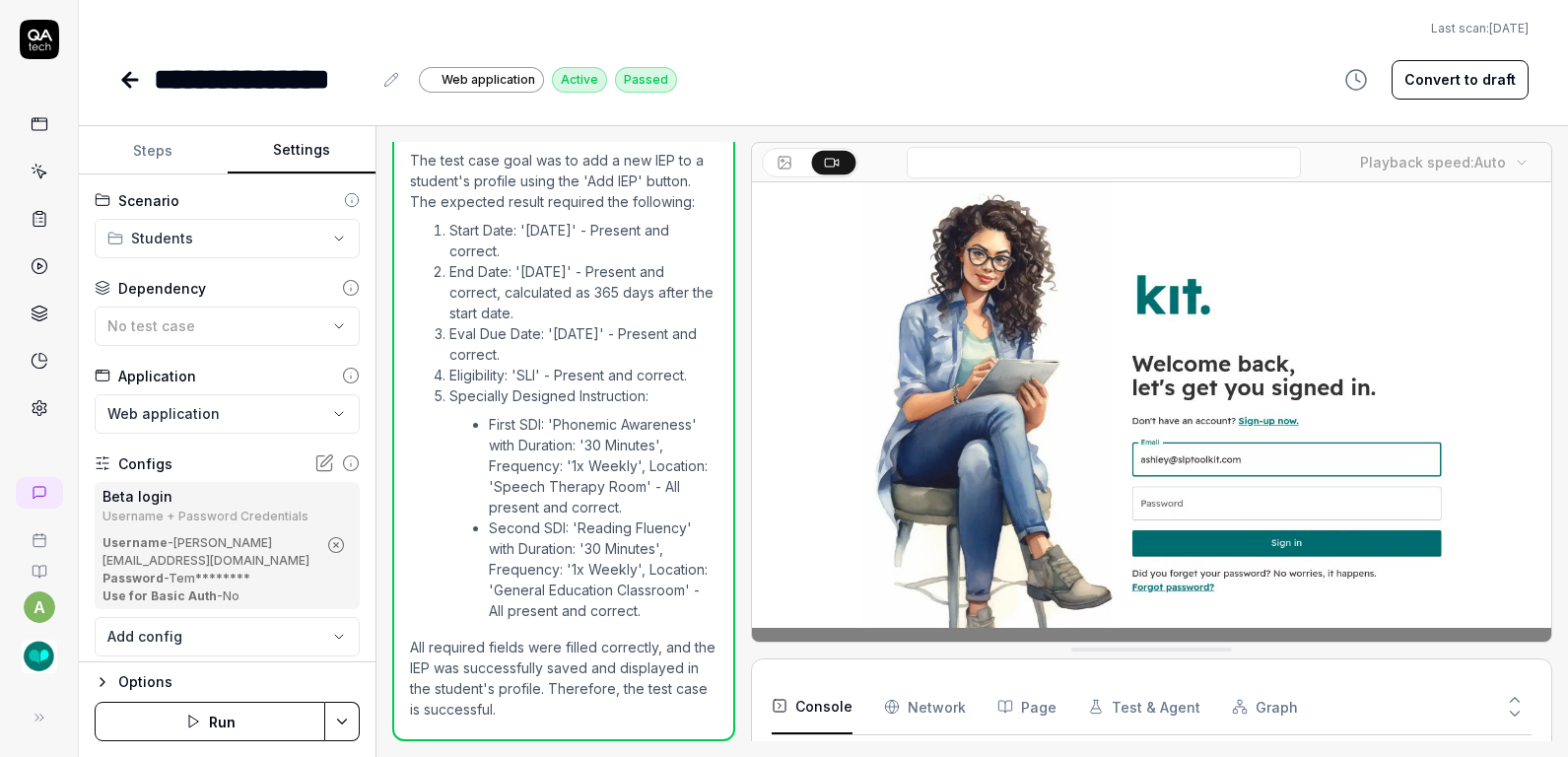 scroll, scrollTop: 35, scrollLeft: 0, axis: vertical 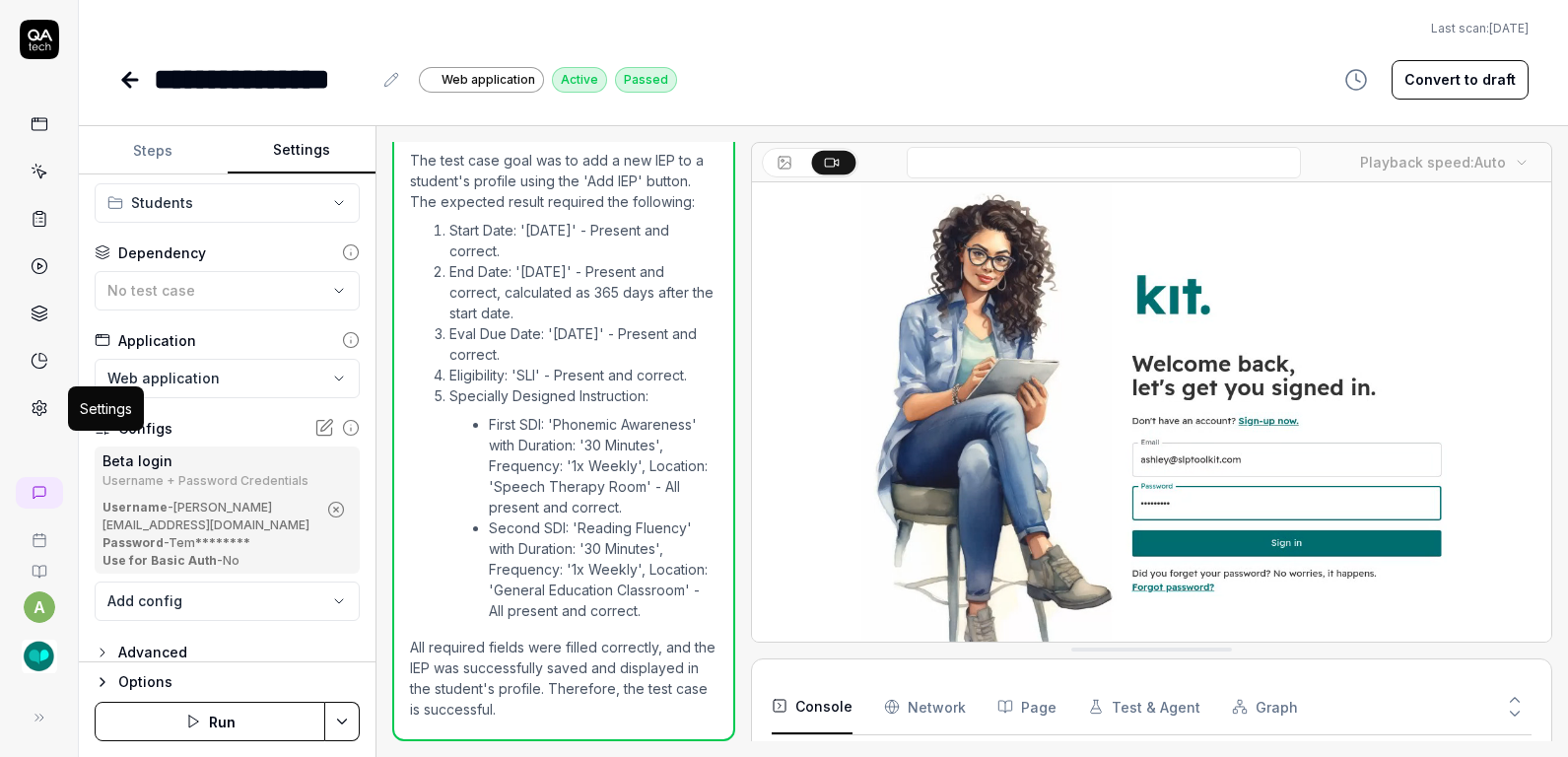 click 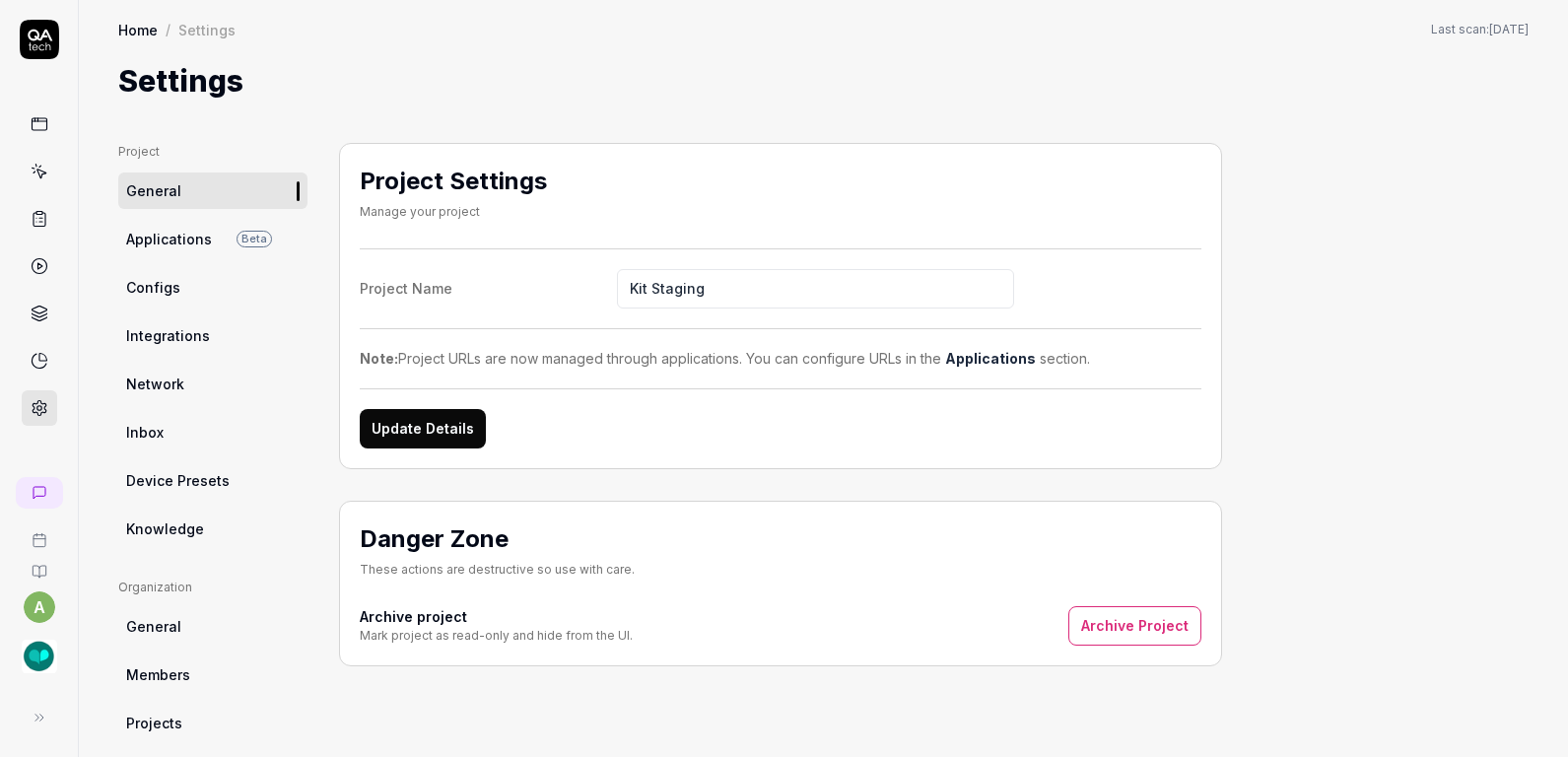 click on "Configs" at bounding box center [213, 287] 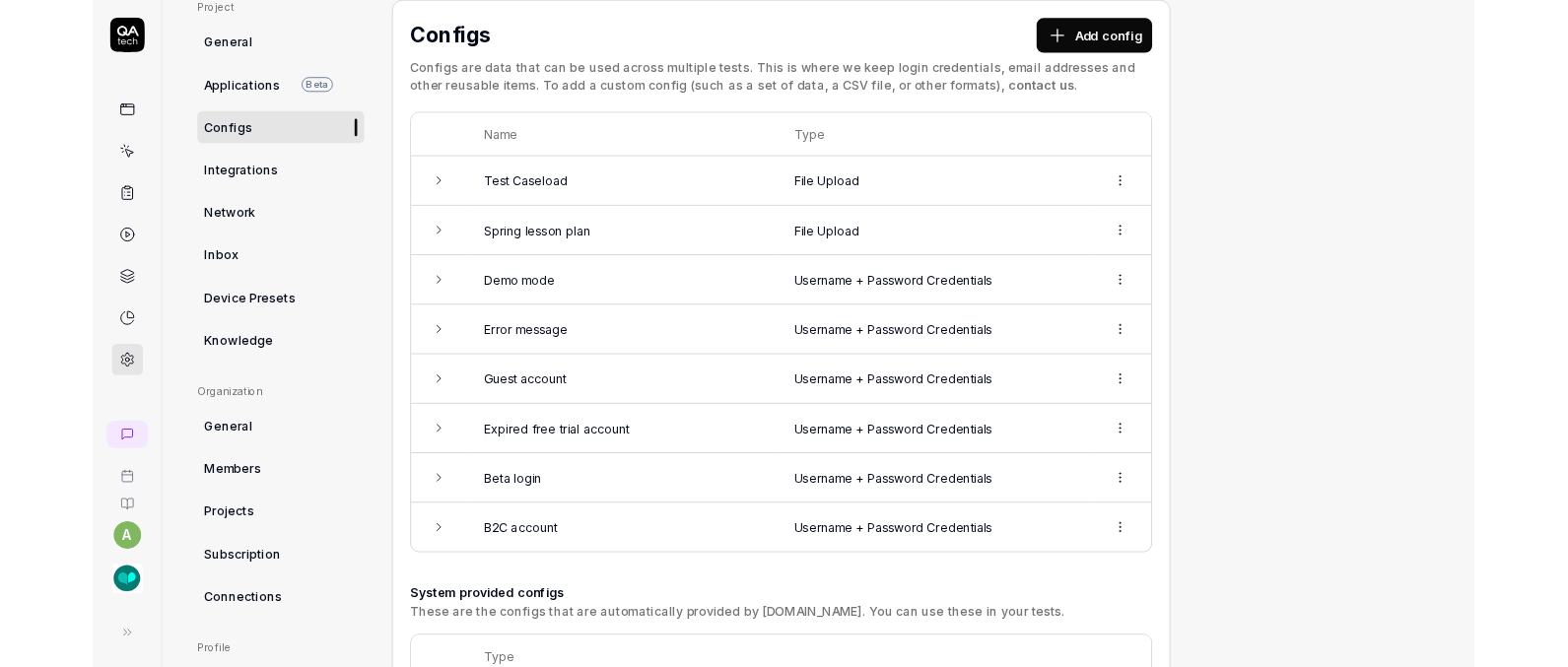 scroll, scrollTop: 192, scrollLeft: 0, axis: vertical 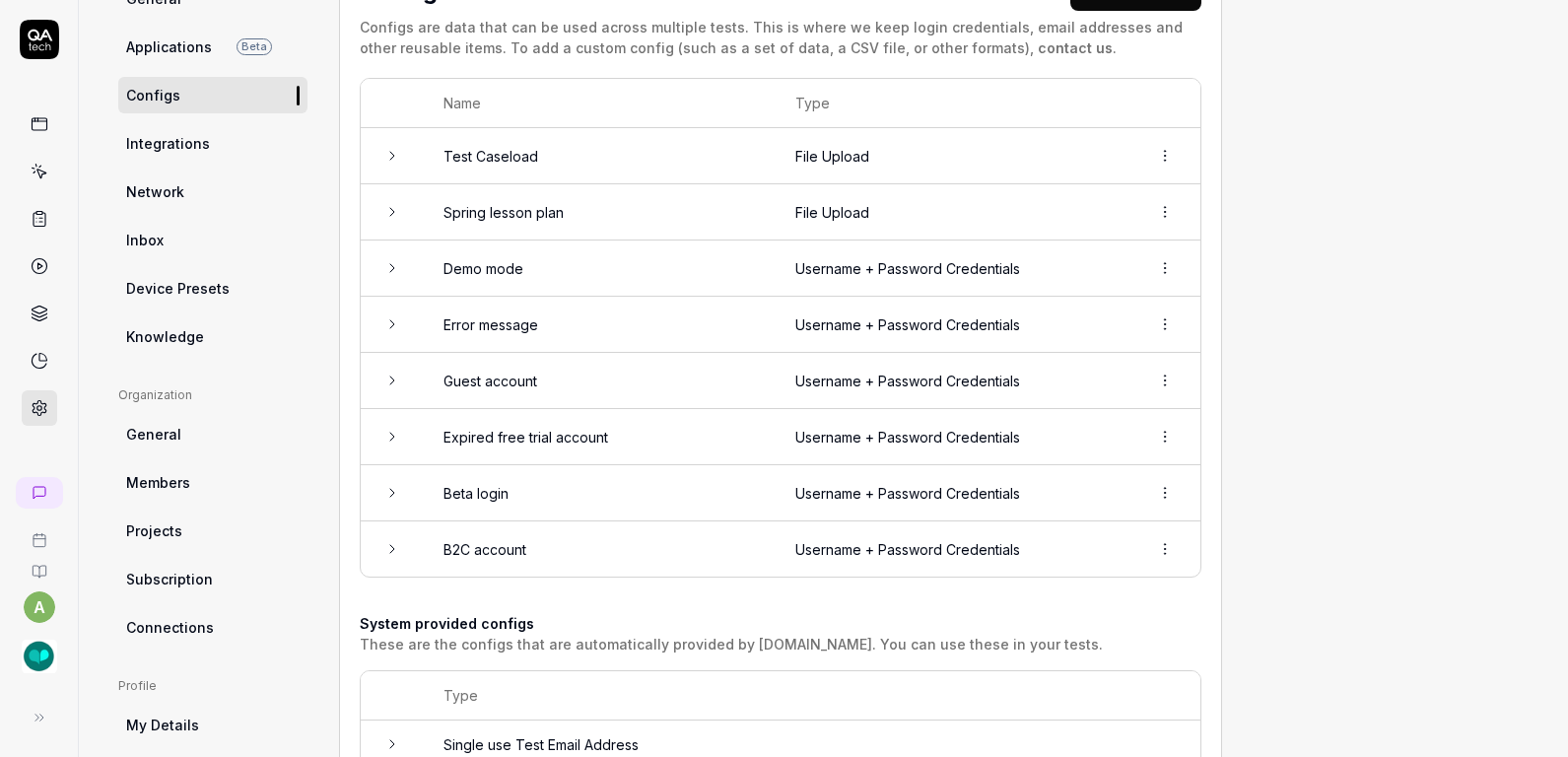 click 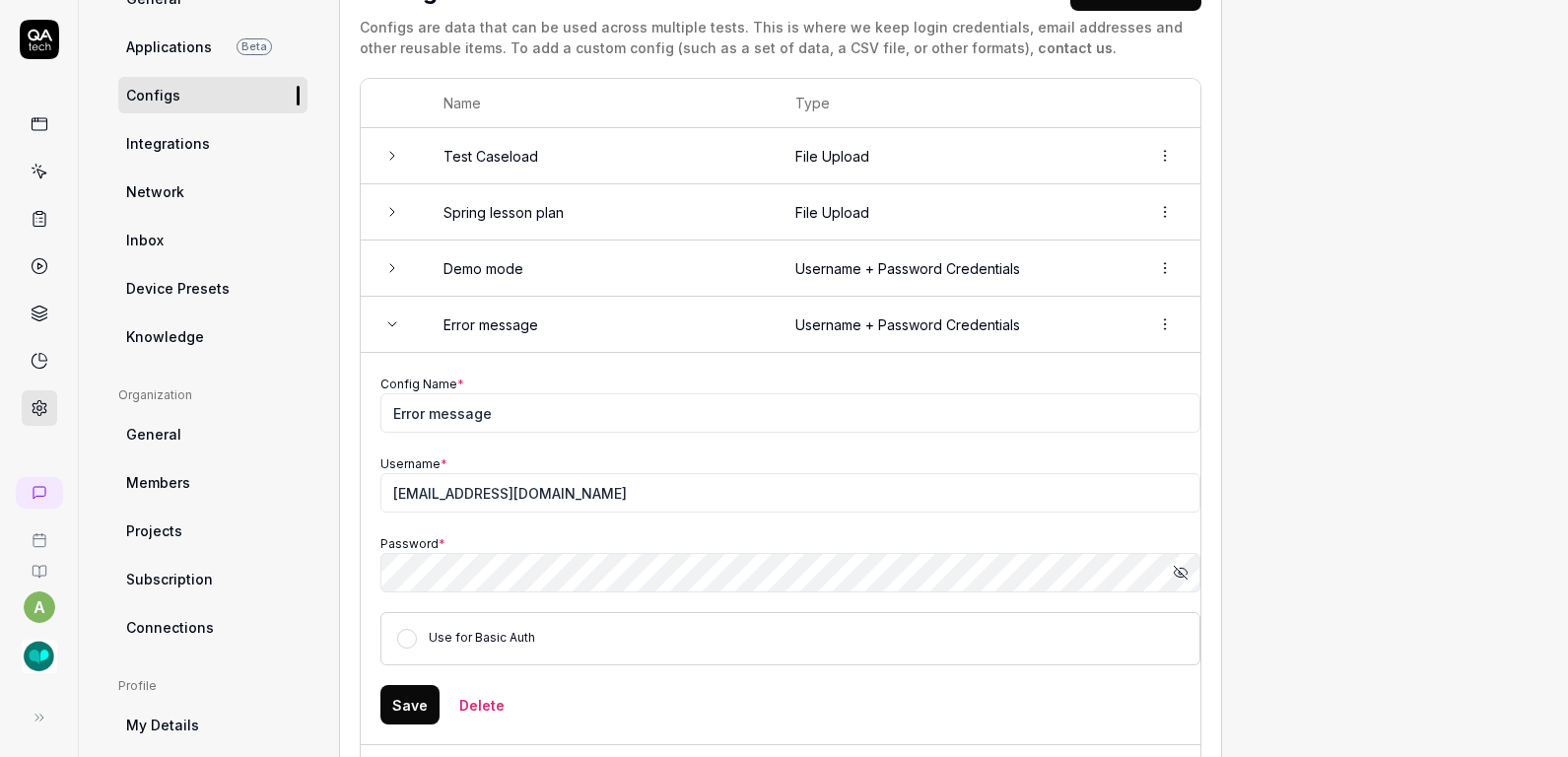 click 